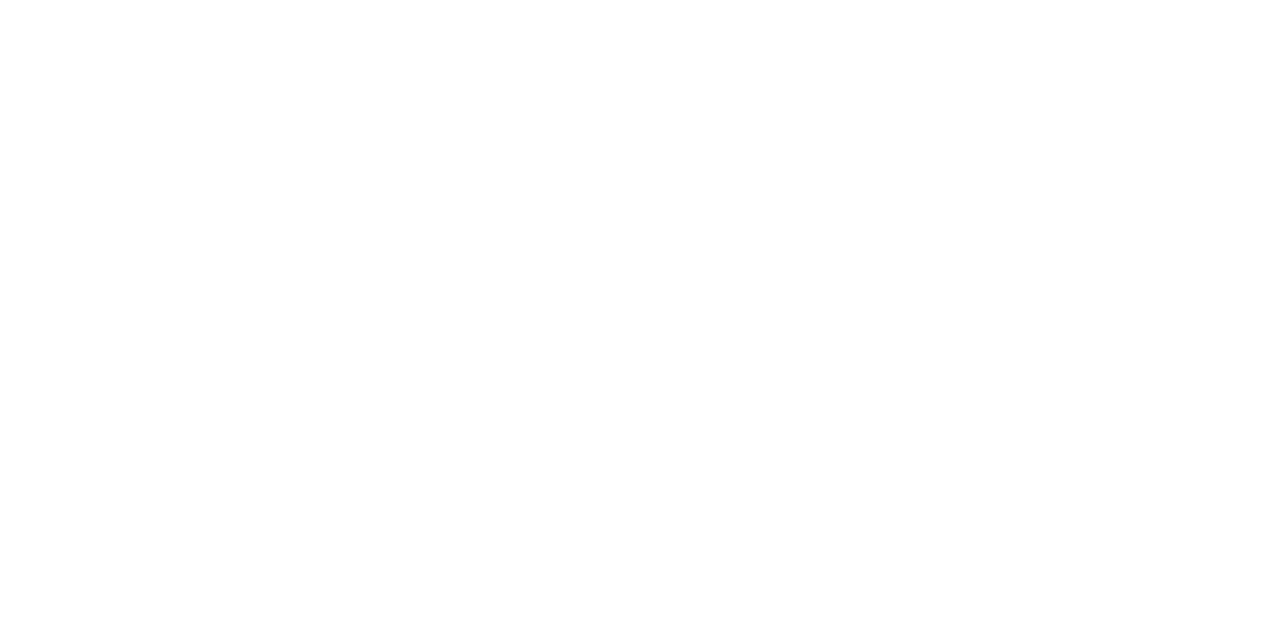 scroll, scrollTop: 0, scrollLeft: 0, axis: both 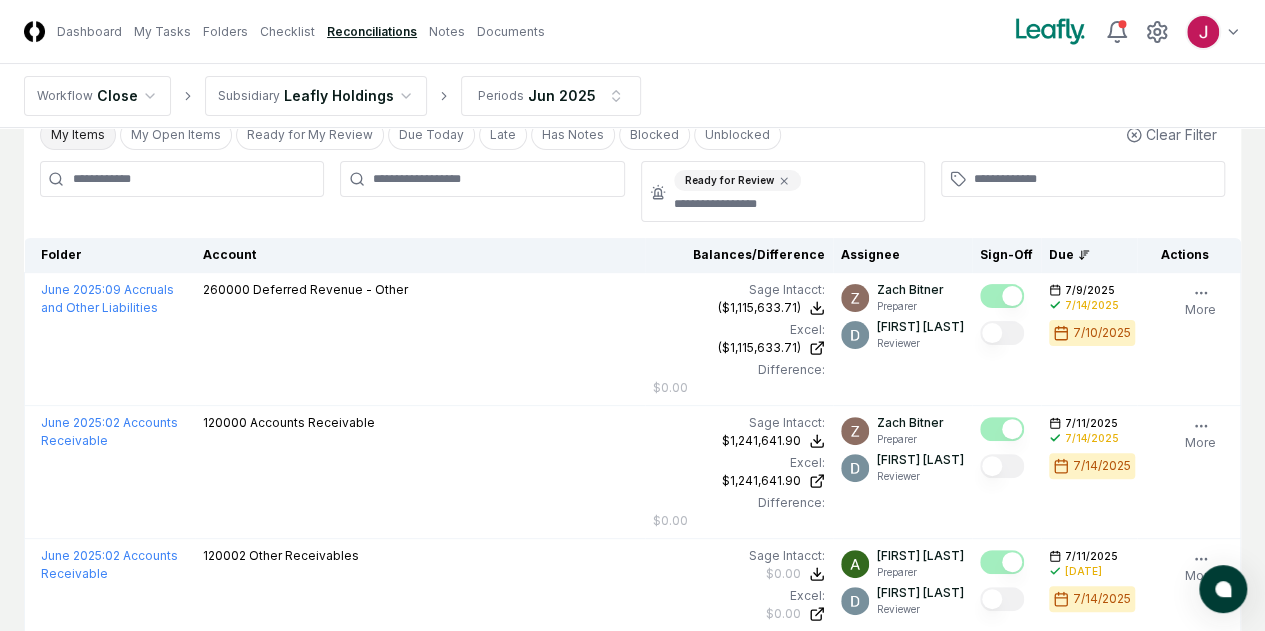 click on "My Items" at bounding box center [78, 135] 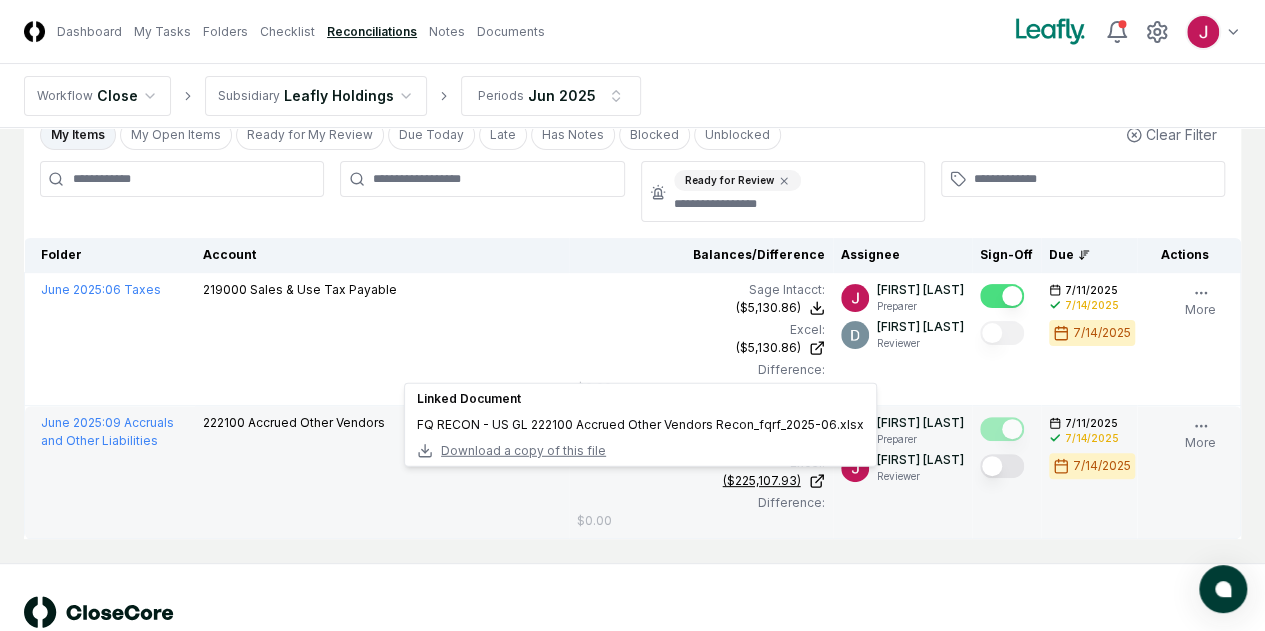 click on "($225,107.93)" at bounding box center (762, 481) 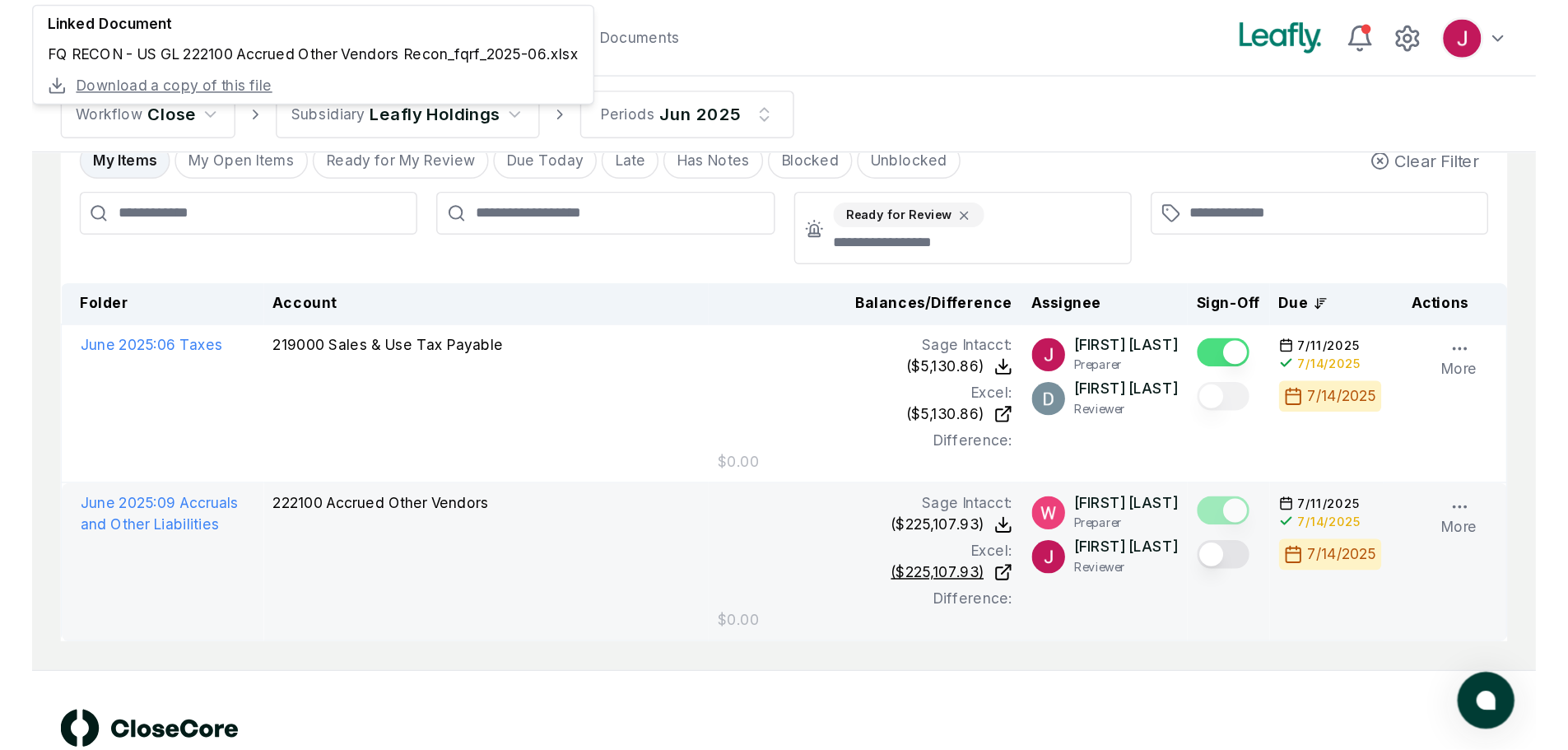 scroll, scrollTop: 0, scrollLeft: 0, axis: both 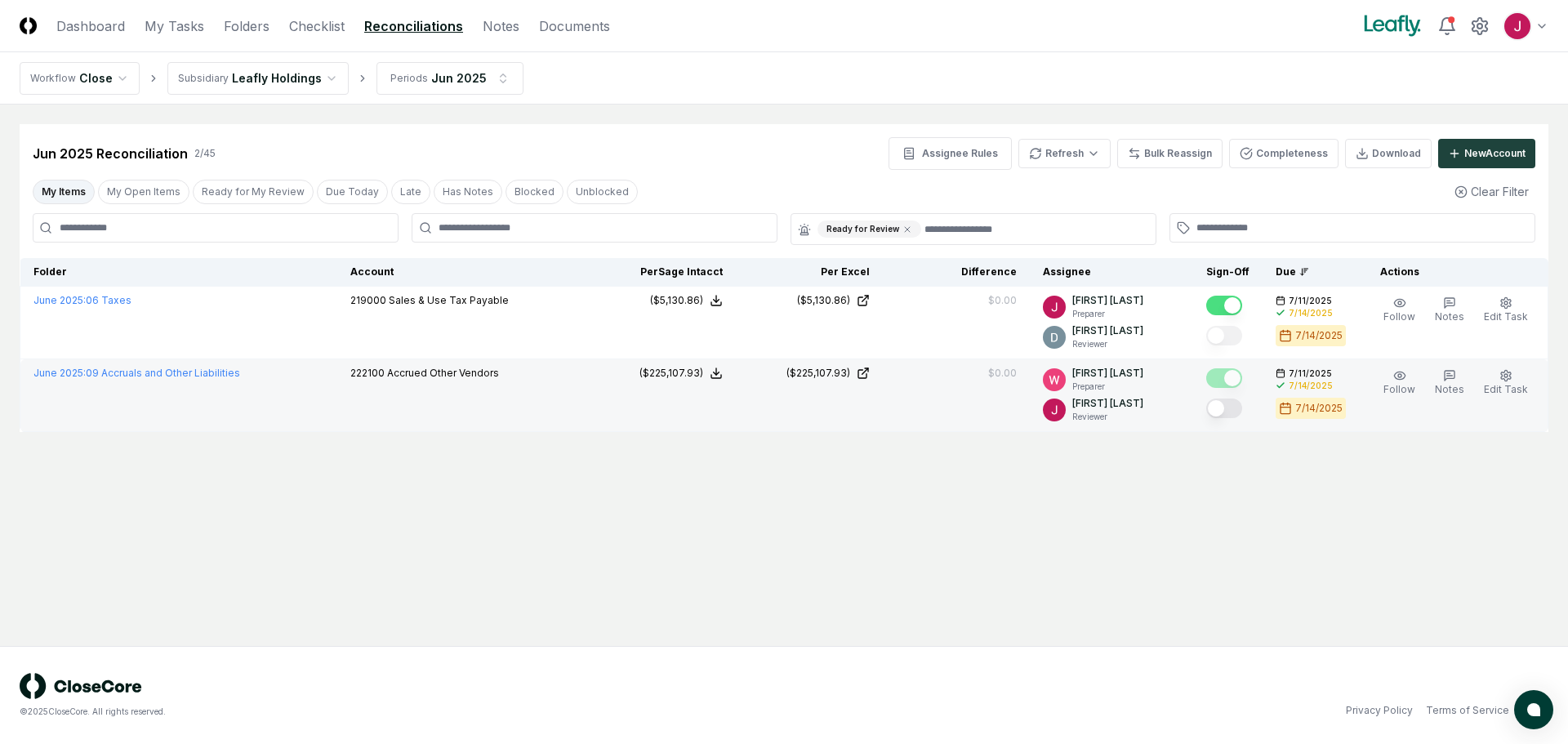 click at bounding box center [1224, 408] 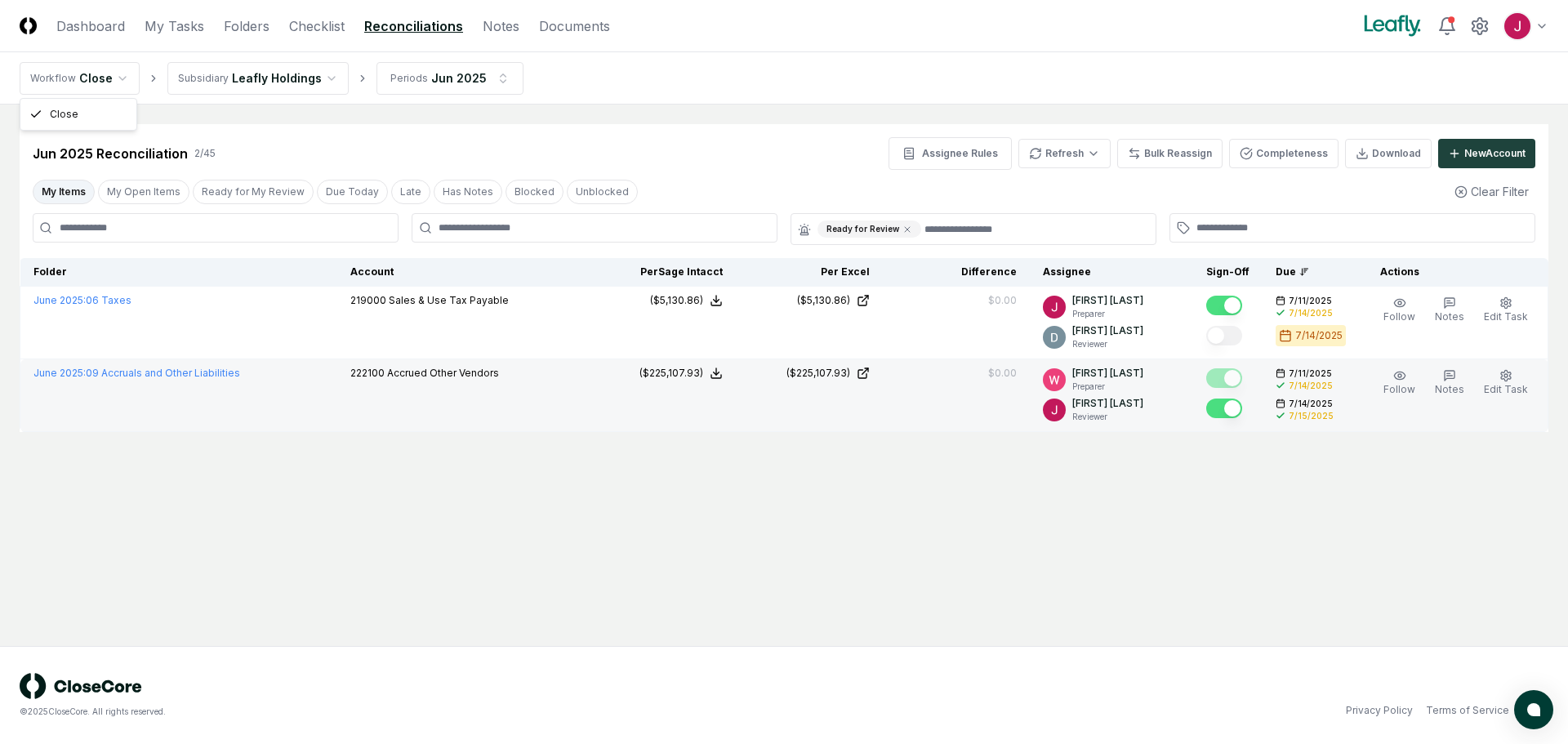 click on "CloseCore Dashboard My Tasks Folders Checklist Reconciliations Notes Documents Toggle navigation menu   Toggle user menu Workflow Close Subsidiary Leafly Holdings Periods Jun 2025 Cancel Reassign Jun 2025 Reconciliation 2 / 45 Assignee Rules Refresh Bulk Reassign Completeness Download New  Account My Items My Open Items Ready for My Review Due Today Late Has Notes Blocked Unblocked Clear Filter Ready for Review Folder Account Balances/Difference Per  Sage Intacct Per Excel Difference Assignee Sign-Off   Due Actions June 2025 :  06 Taxes 219000   Sales & Use Tax Payable Sage Intacct : ($5,130.86) Excel: ($5,130.86) Difference: $0.00 ($5,130.86) ($5,130.86) $0.00 [FIRST] [LAST] Preparer [FIRST] [LAST] Reviewer [DATE] [DATE] [DATE] Follow Notes Edit Task More June 2025 :  09 Accruals and Other Liabilities 222100   Accrued Other Vendors Sage Intacct : ($225,107.93) Excel: ($225,107.93) Linked Document FQ RECON - US GL 222100 Accrued Other Vendors Recon_fqrf_2025-06.xlsx Download a copy of this file $0.00" at bounding box center (784, 372) 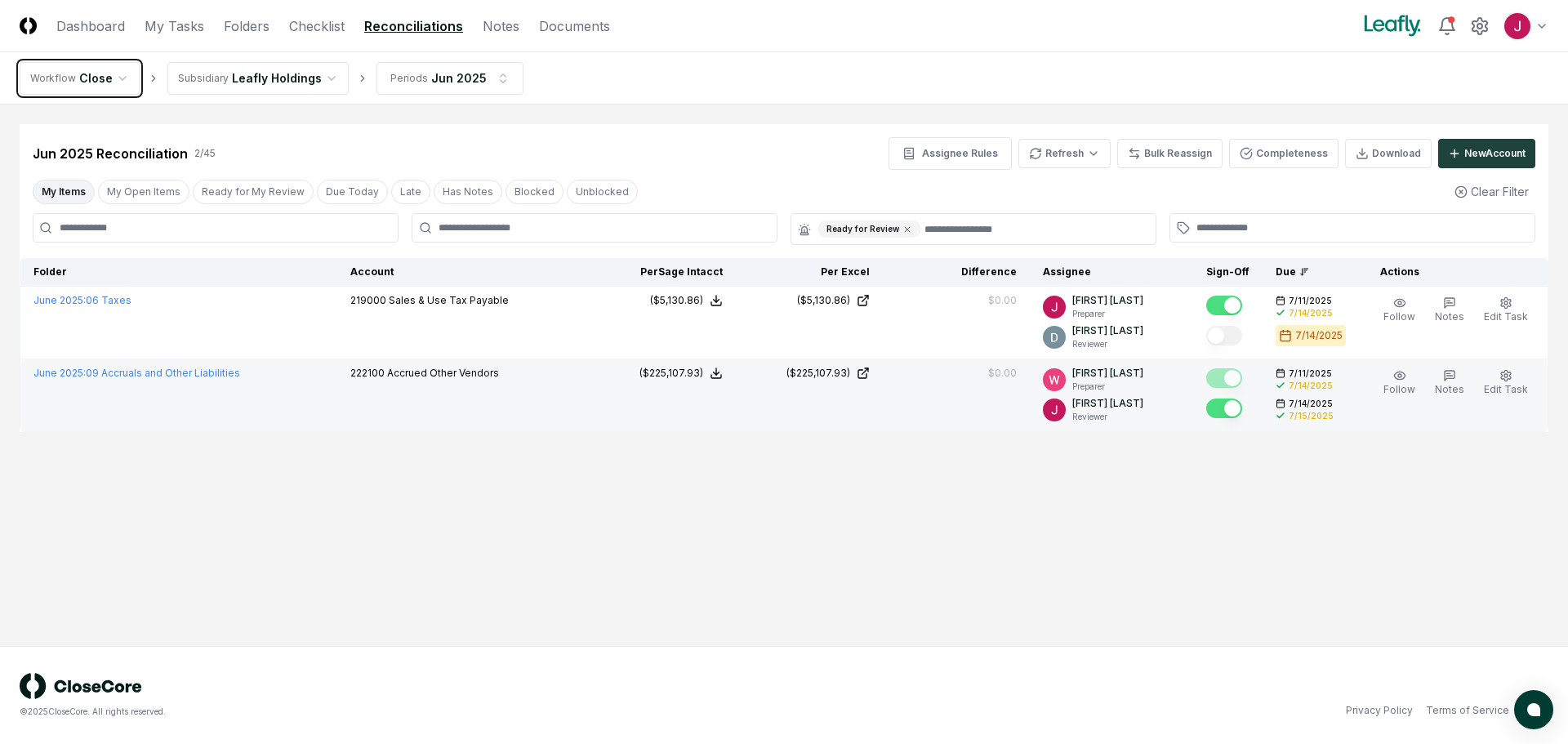 click on "CloseCore Dashboard My Tasks Folders Checklist Reconciliations Notes Documents Toggle navigation menu   Toggle user menu Workflow Close Subsidiary Leafly Holdings Periods Jun 2025 Cancel Reassign Jun 2025 Reconciliation 2 / 45 Assignee Rules Refresh Bulk Reassign Completeness Download New  Account My Items My Open Items Ready for My Review Due Today Late Has Notes Blocked Unblocked Clear Filter Ready for Review Folder Account Balances/Difference Per  Sage Intacct Per Excel Difference Assignee Sign-Off   Due Actions June 2025 :  06 Taxes 219000   Sales & Use Tax Payable Sage Intacct : ($5,130.86) Excel: ($5,130.86) Difference: $0.00 ($5,130.86) ($5,130.86) $0.00 [FIRST] [LAST] Preparer [FIRST] [LAST] Reviewer [DATE] [DATE] [DATE] Follow Notes Edit Task More June 2025 :  09 Accruals and Other Liabilities 222100   Accrued Other Vendors Sage Intacct : ($225,107.93) Excel: ($225,107.93) Linked Document FQ RECON - US GL 222100 Accrued Other Vendors Recon_fqrf_2025-06.xlsx Download a copy of this file $0.00" at bounding box center (784, 372) 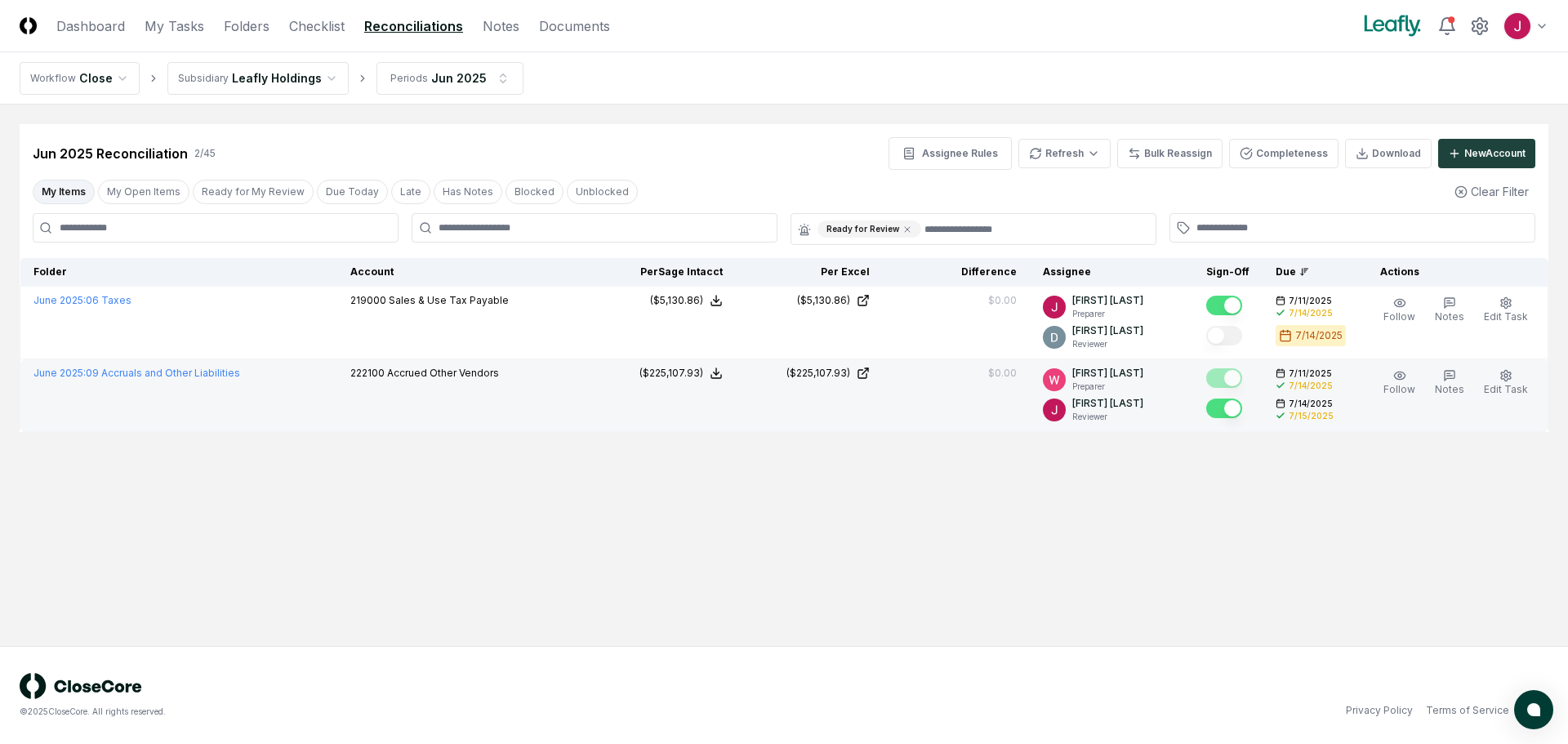click on "CloseCore Dashboard My Tasks Folders Checklist Reconciliations Notes Documents Toggle navigation menu   Toggle user menu Workflow Close Subsidiary Leafly Holdings Periods Jun 2025 Cancel Reassign Jun 2025 Reconciliation 2 / 45 Assignee Rules Refresh Bulk Reassign Completeness Download New  Account My Items My Open Items Ready for My Review Due Today Late Has Notes Blocked Unblocked Clear Filter Ready for Review Folder Account Balances/Difference Per  Sage Intacct Per Excel Difference Assignee Sign-Off   Due Actions June 2025 :  06 Taxes 219000   Sales & Use Tax Payable Sage Intacct : ($5,130.86) Excel: ($5,130.86) Difference: $0.00 ($5,130.86) ($5,130.86) $0.00 [FIRST] [LAST] Preparer [FIRST] [LAST] Reviewer [DATE] [DATE] [DATE] Follow Notes Edit Task More June 2025 :  09 Accruals and Other Liabilities 222100   Accrued Other Vendors Sage Intacct : ($225,107.93) Excel: ($225,107.93) Linked Document FQ RECON - US GL 222100 Accrued Other Vendors Recon_fqrf_2025-06.xlsx Download a copy of this file $0.00" at bounding box center [784, 372] 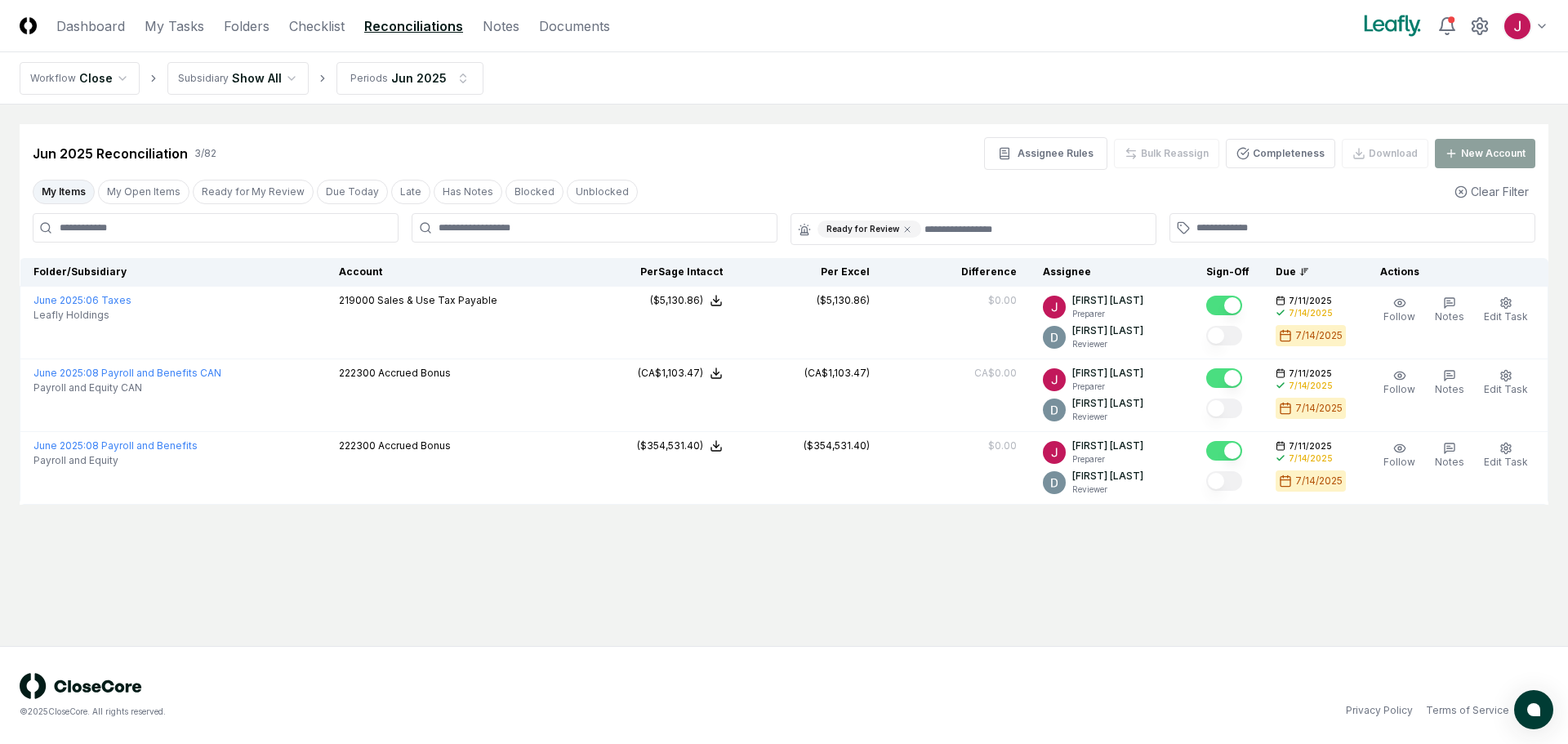 click on "My Items" at bounding box center [64, 192] 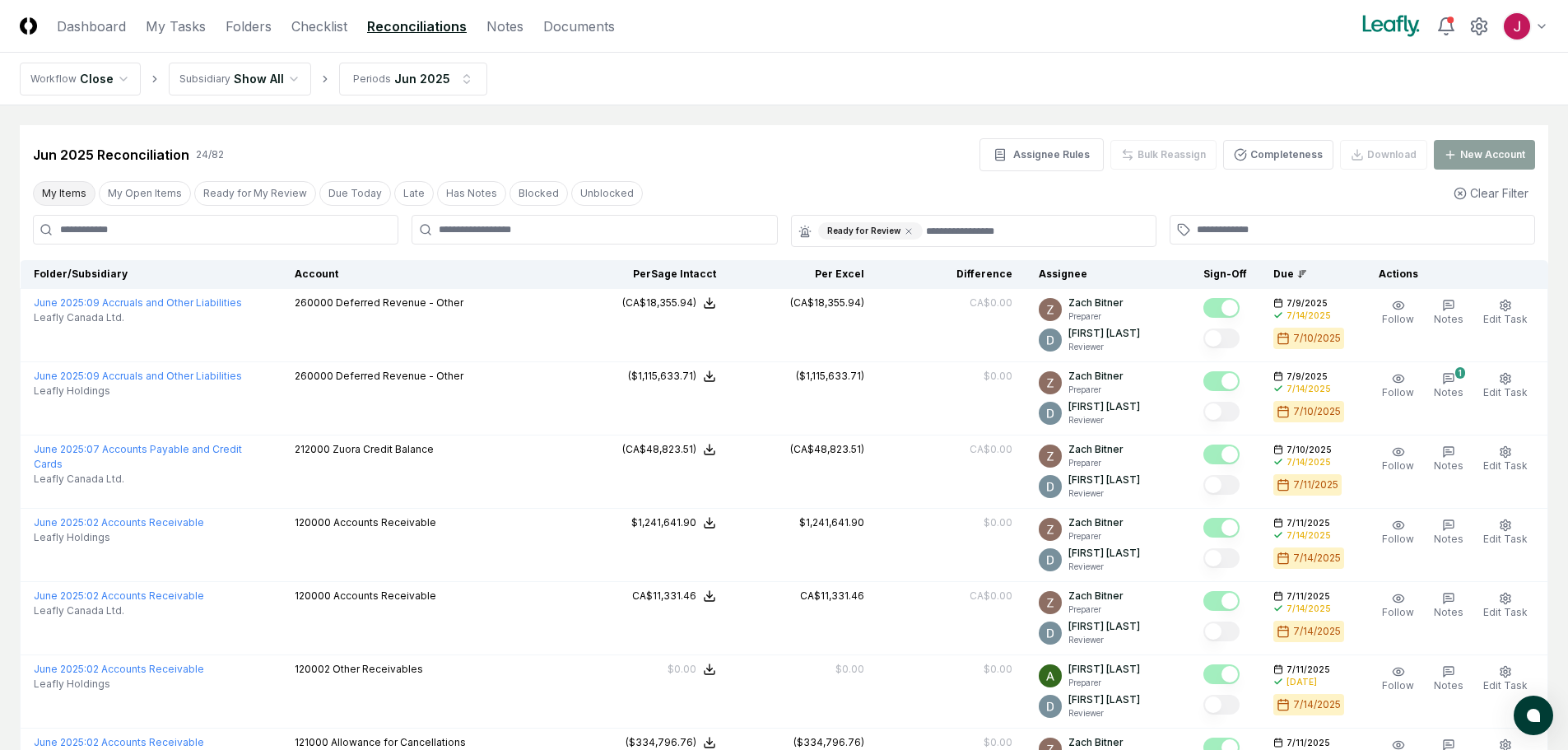 click on "My Items" at bounding box center (64, 193) 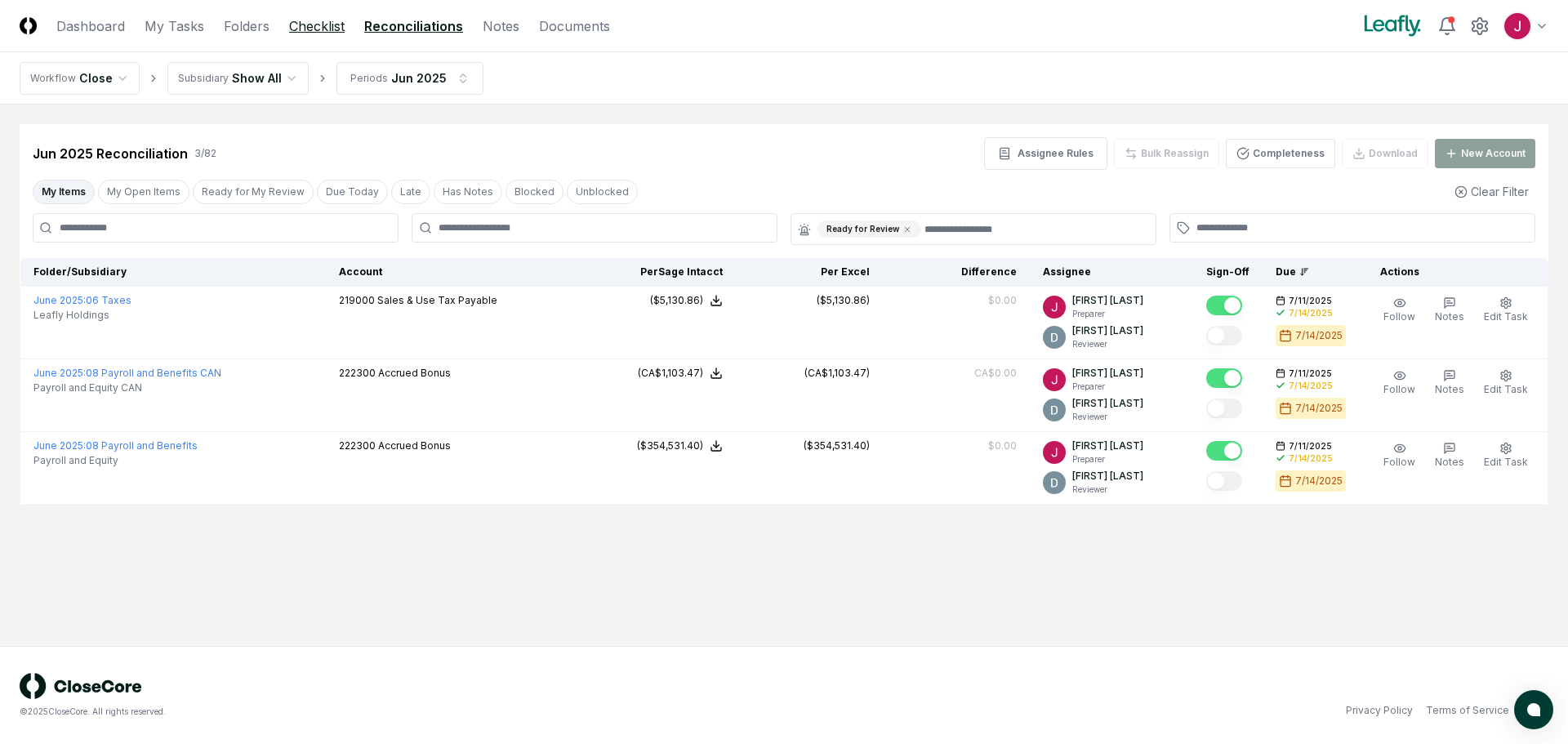 click on "Checklist" at bounding box center (317, 26) 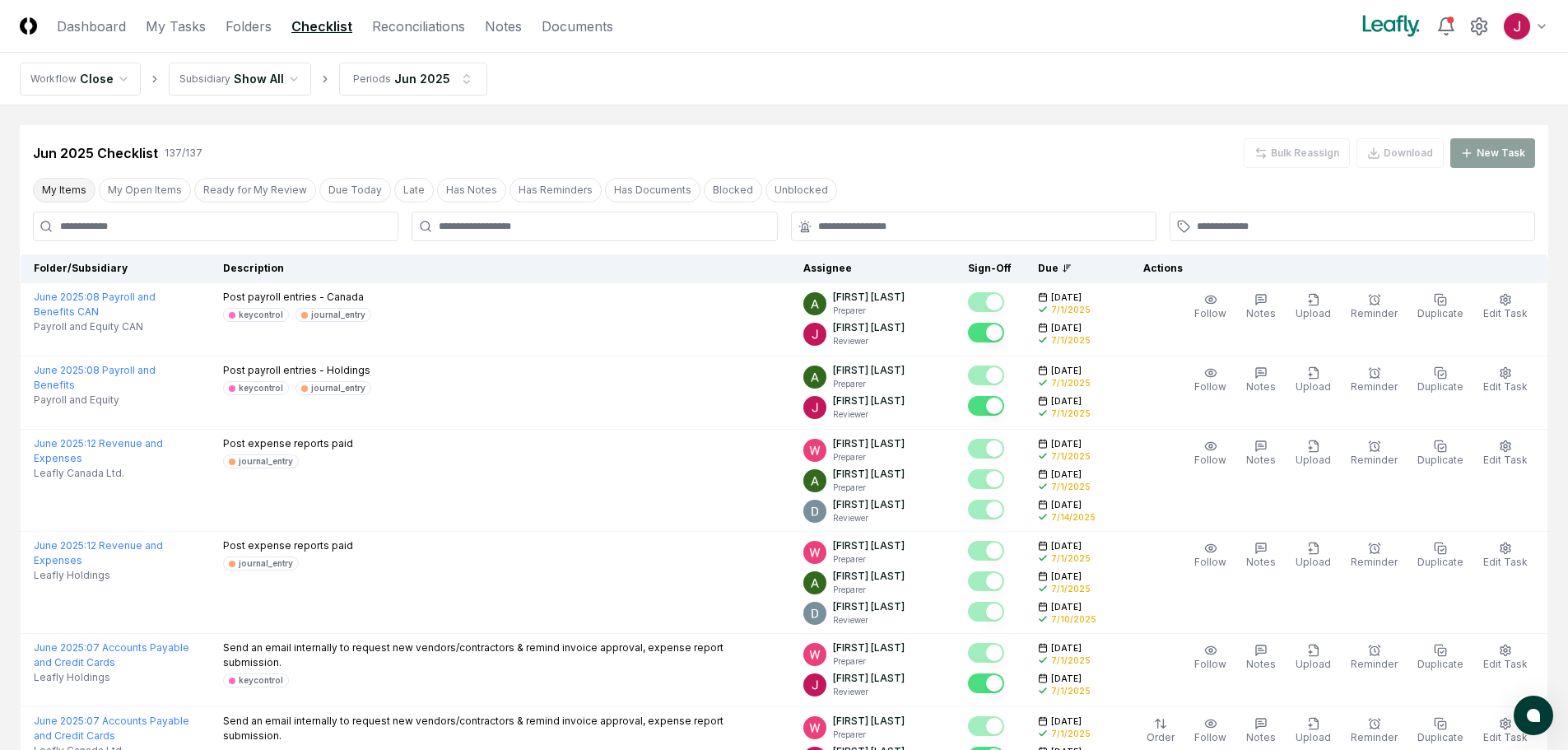 click on "My Items" at bounding box center [64, 190] 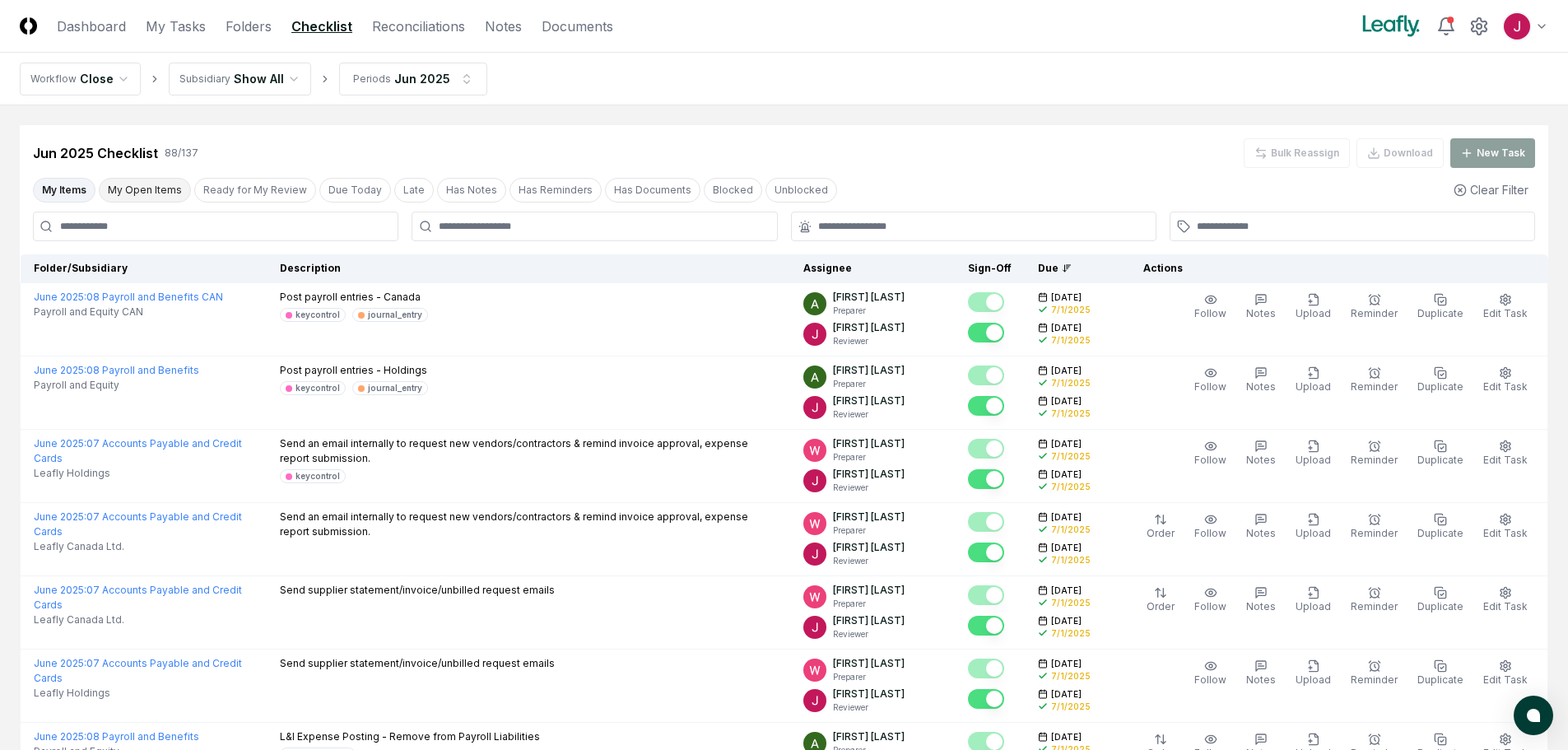 click on "My Open Items" at bounding box center [145, 190] 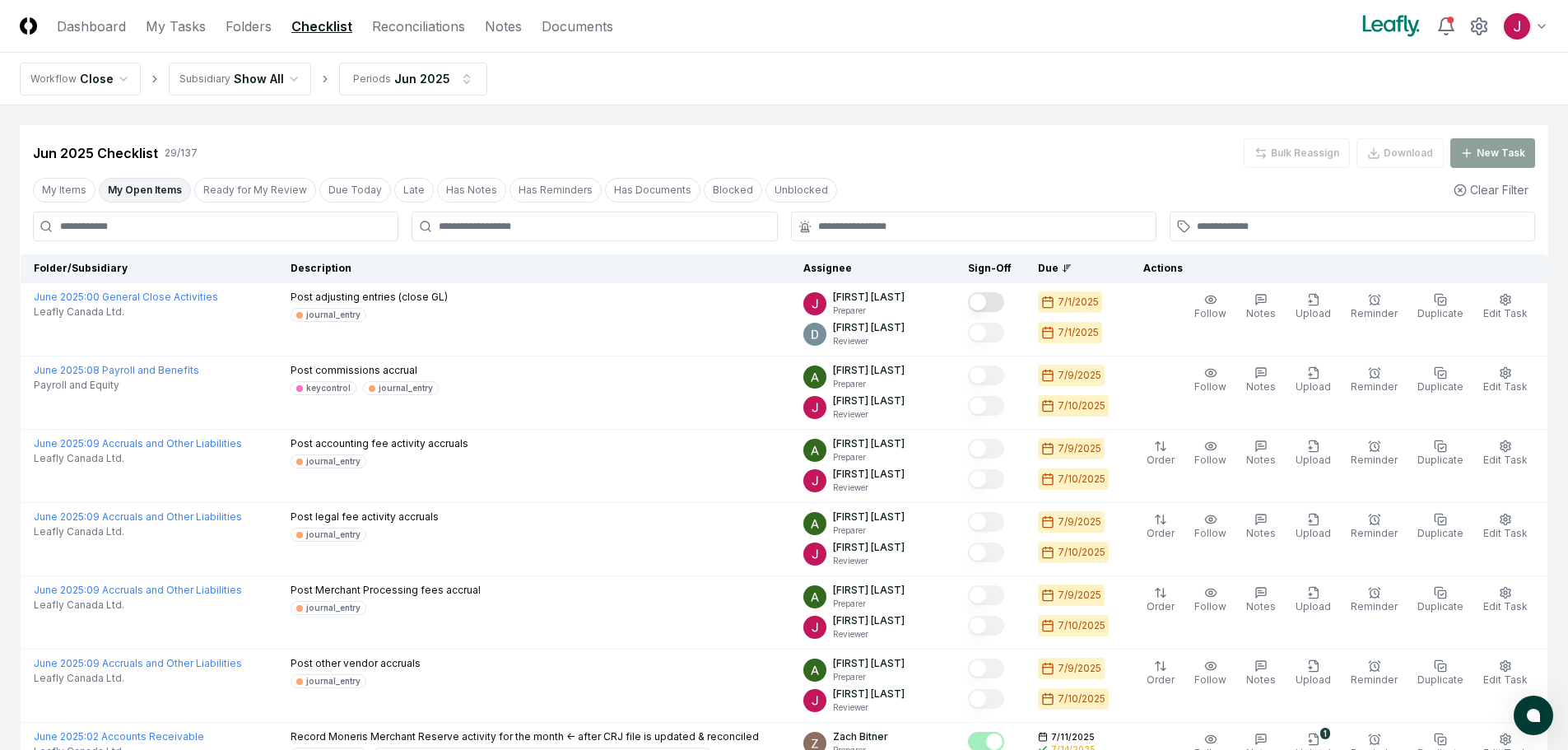 click on "My Open Items" at bounding box center (145, 190) 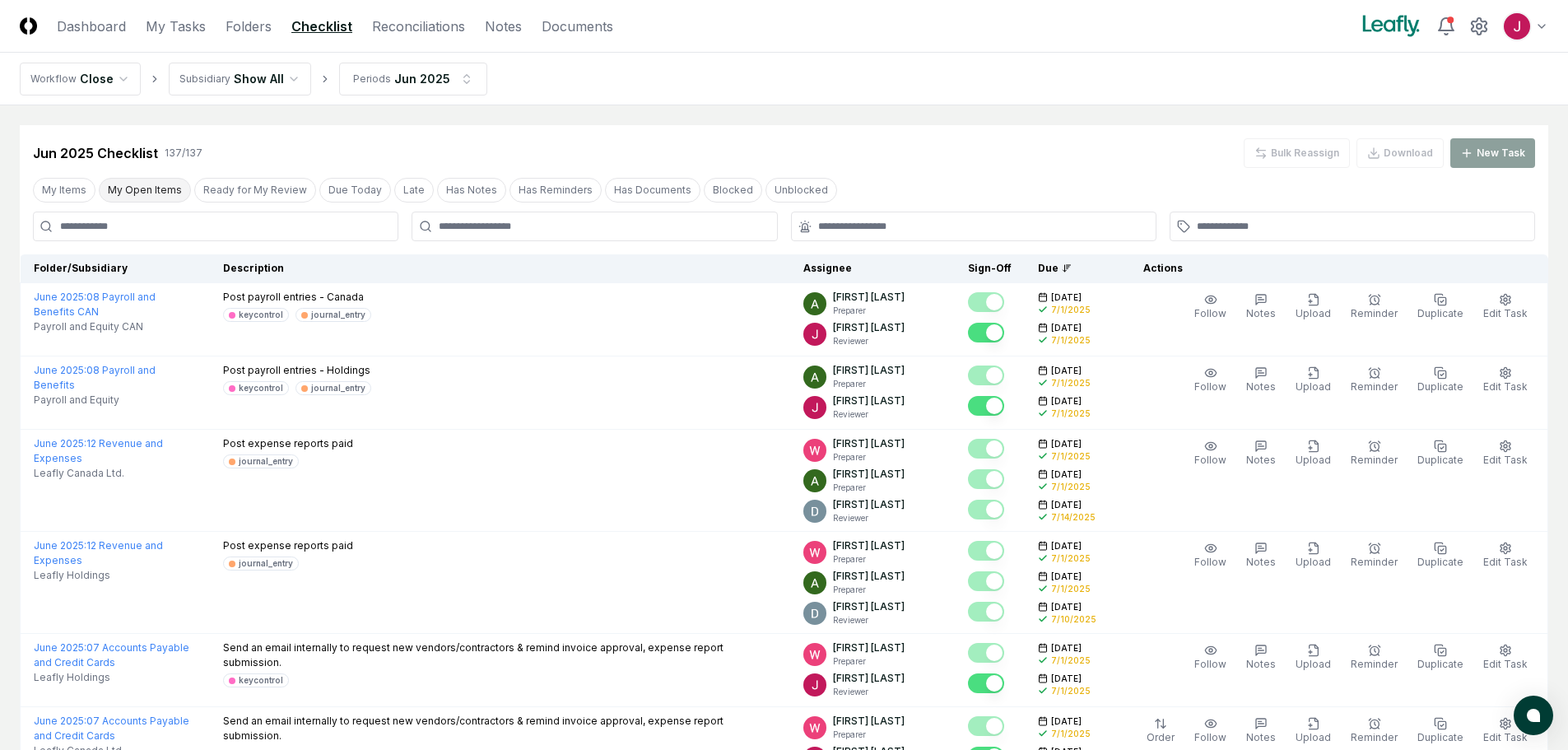 click on "My Open Items" at bounding box center (145, 190) 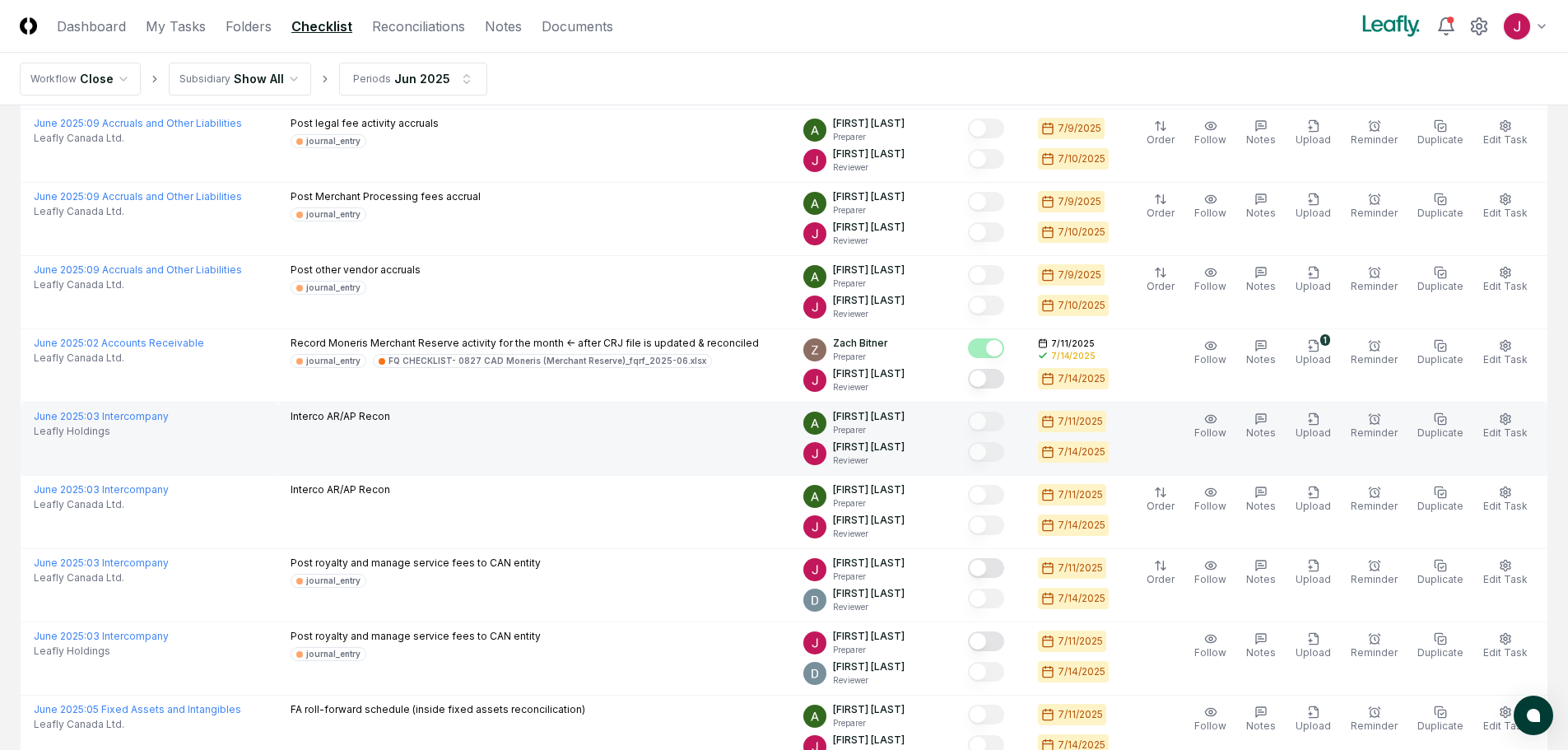 scroll, scrollTop: 412, scrollLeft: 0, axis: vertical 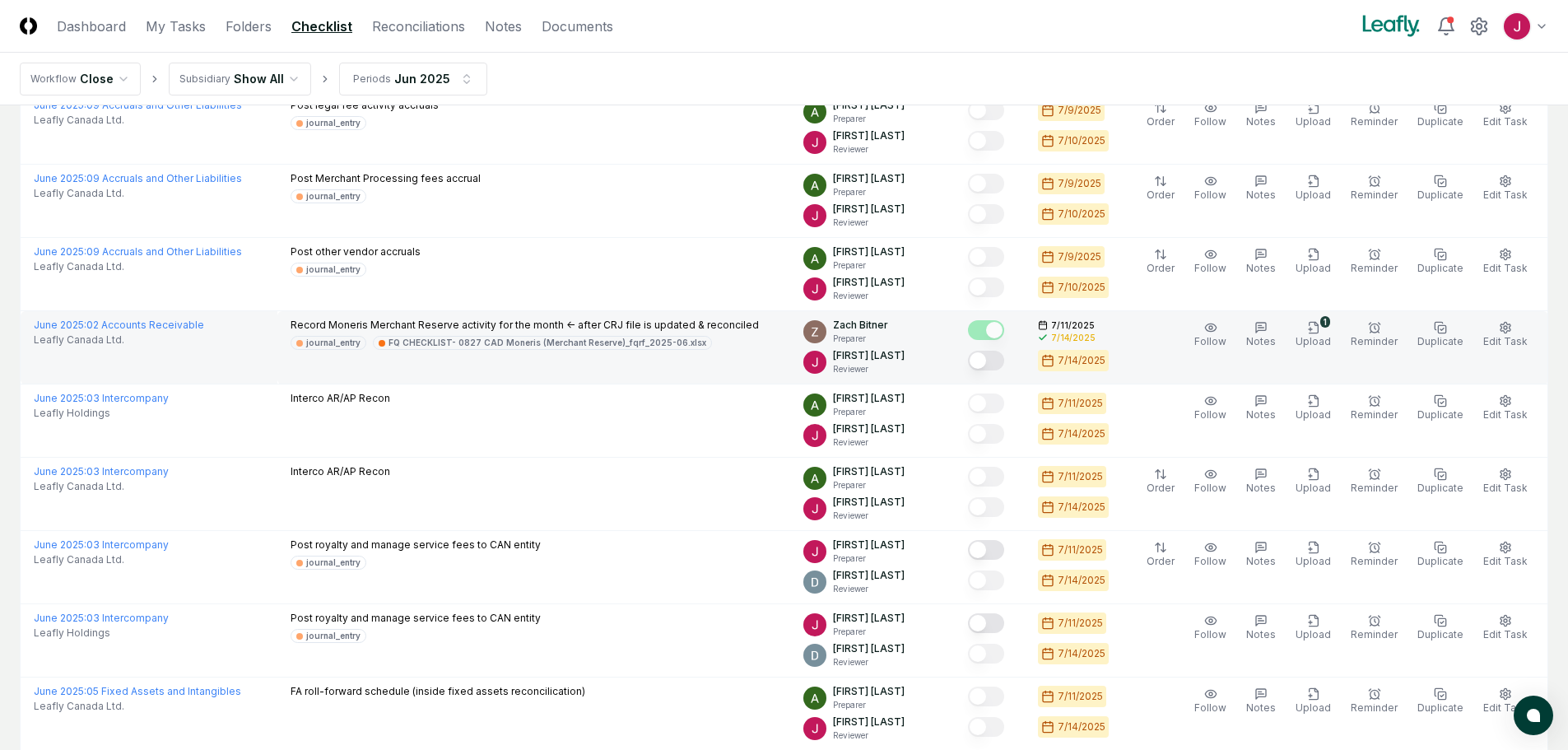 click at bounding box center [986, 361] 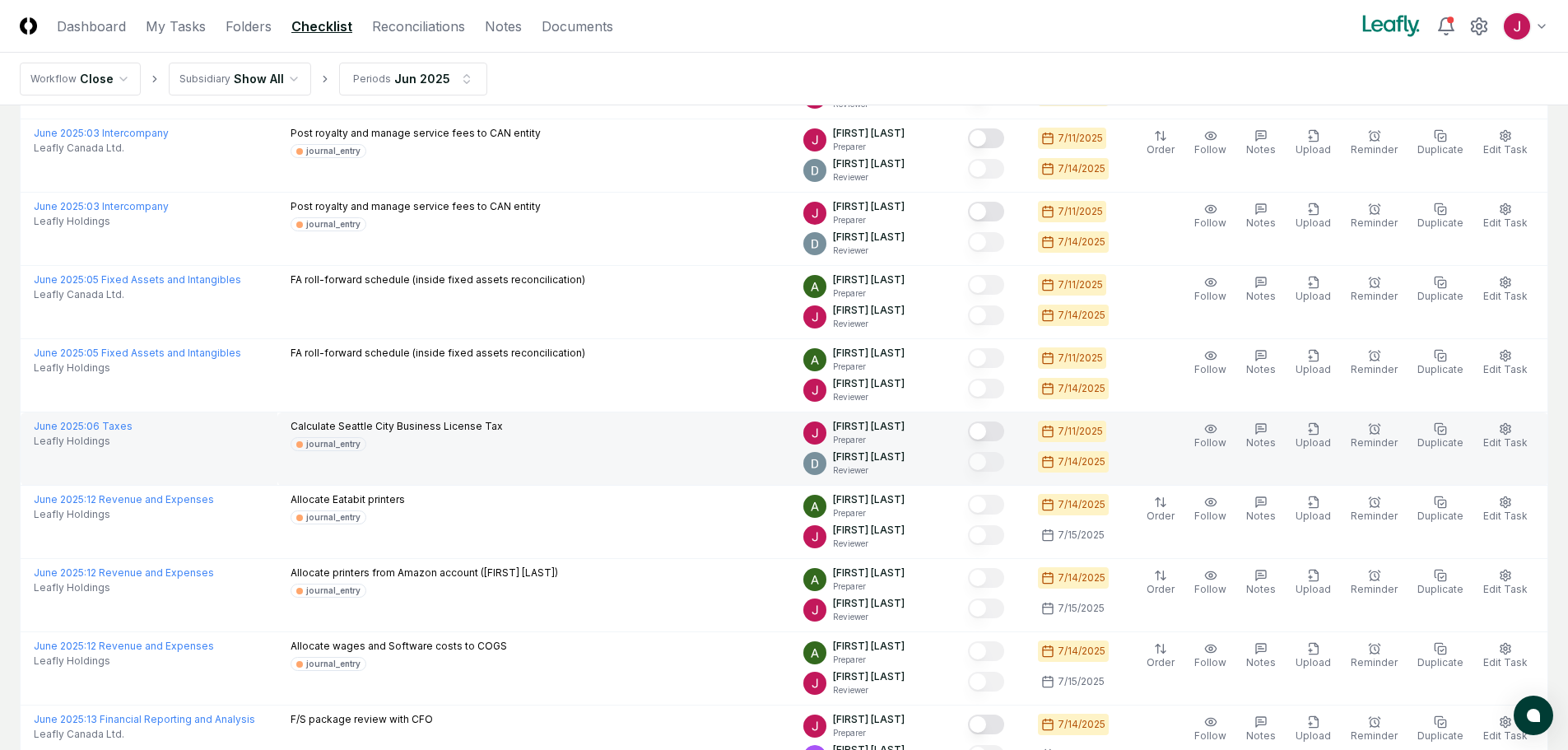 scroll, scrollTop: 906, scrollLeft: 0, axis: vertical 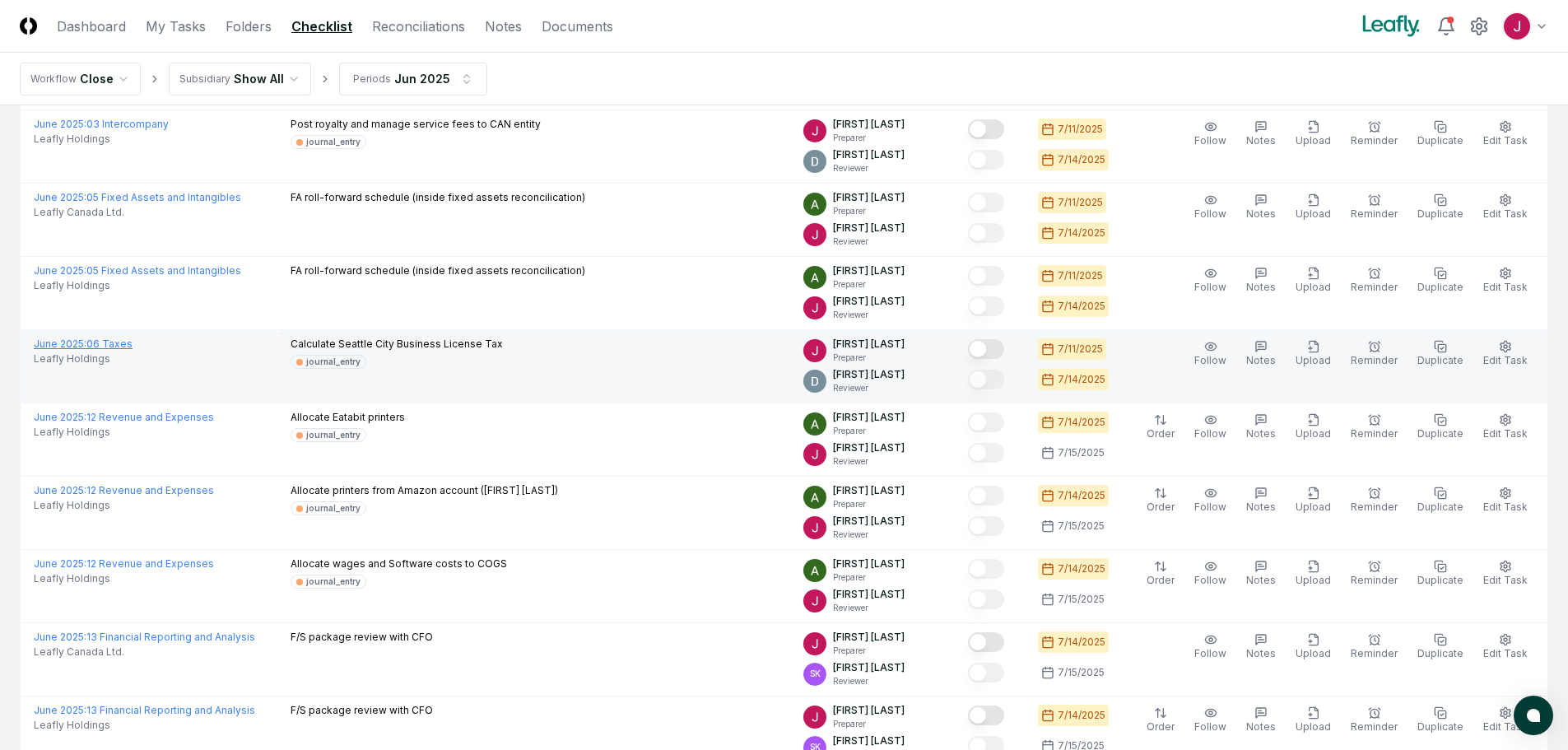 click on "June 2025 :  06 Taxes" at bounding box center (83, 343) 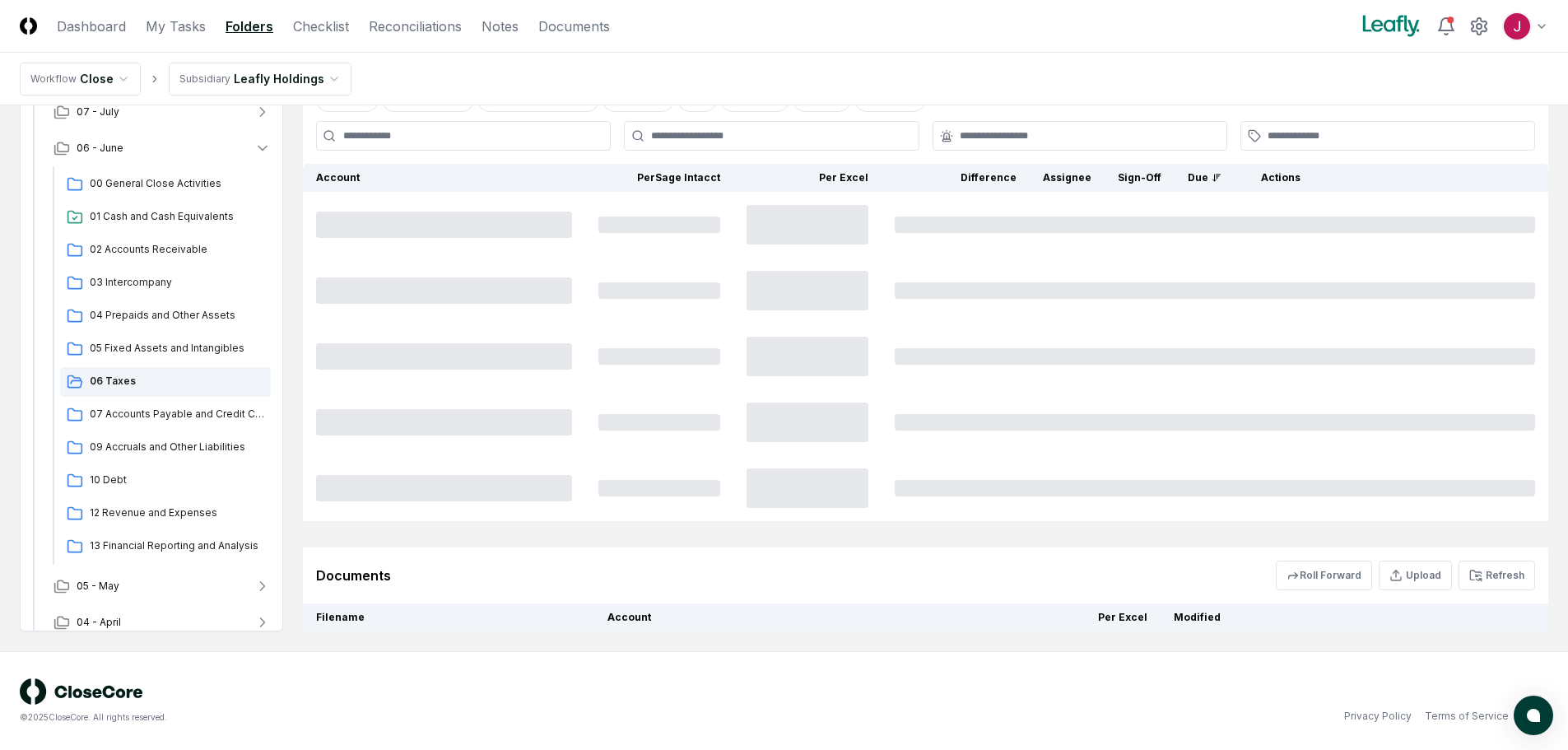 scroll, scrollTop: 0, scrollLeft: 0, axis: both 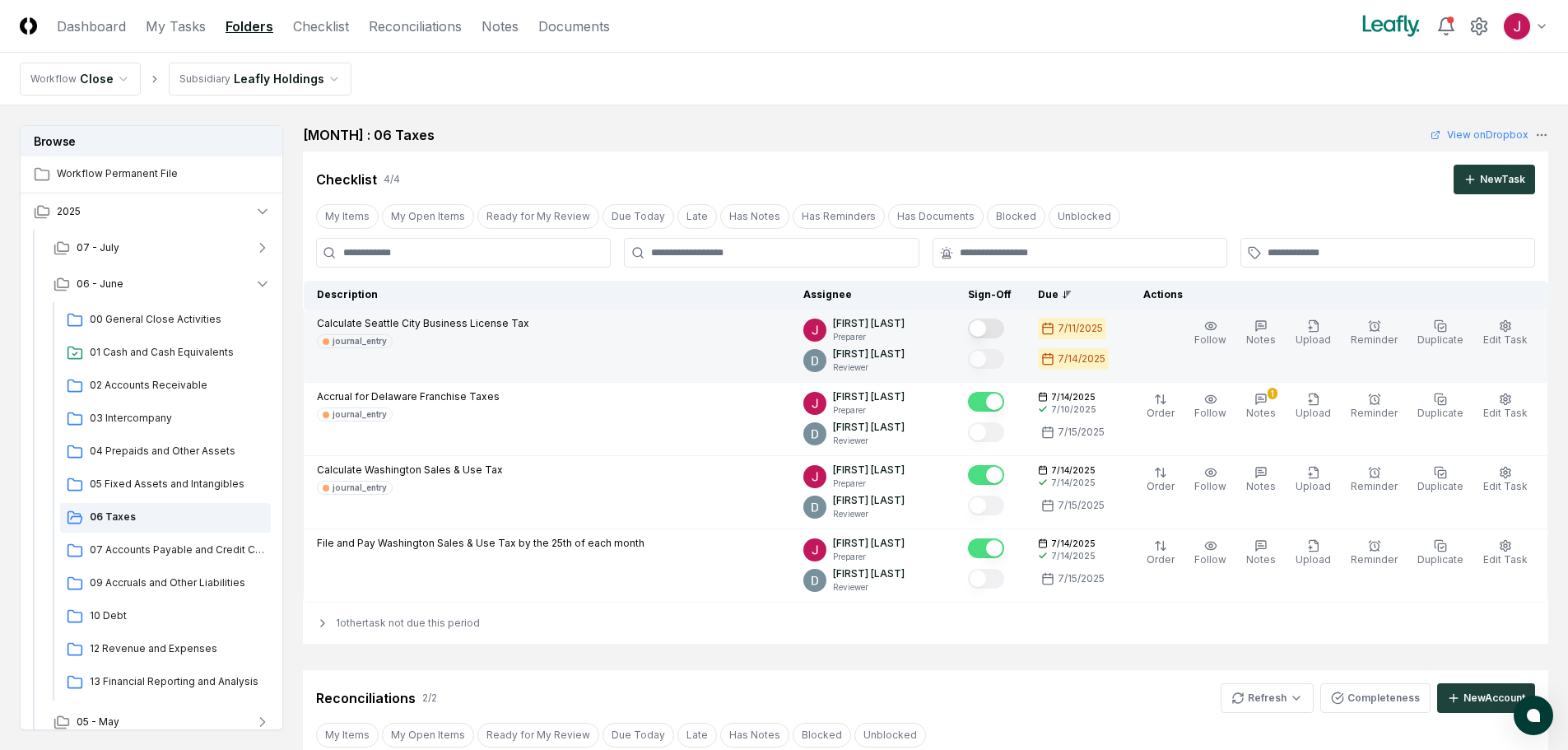 click at bounding box center (986, 328) 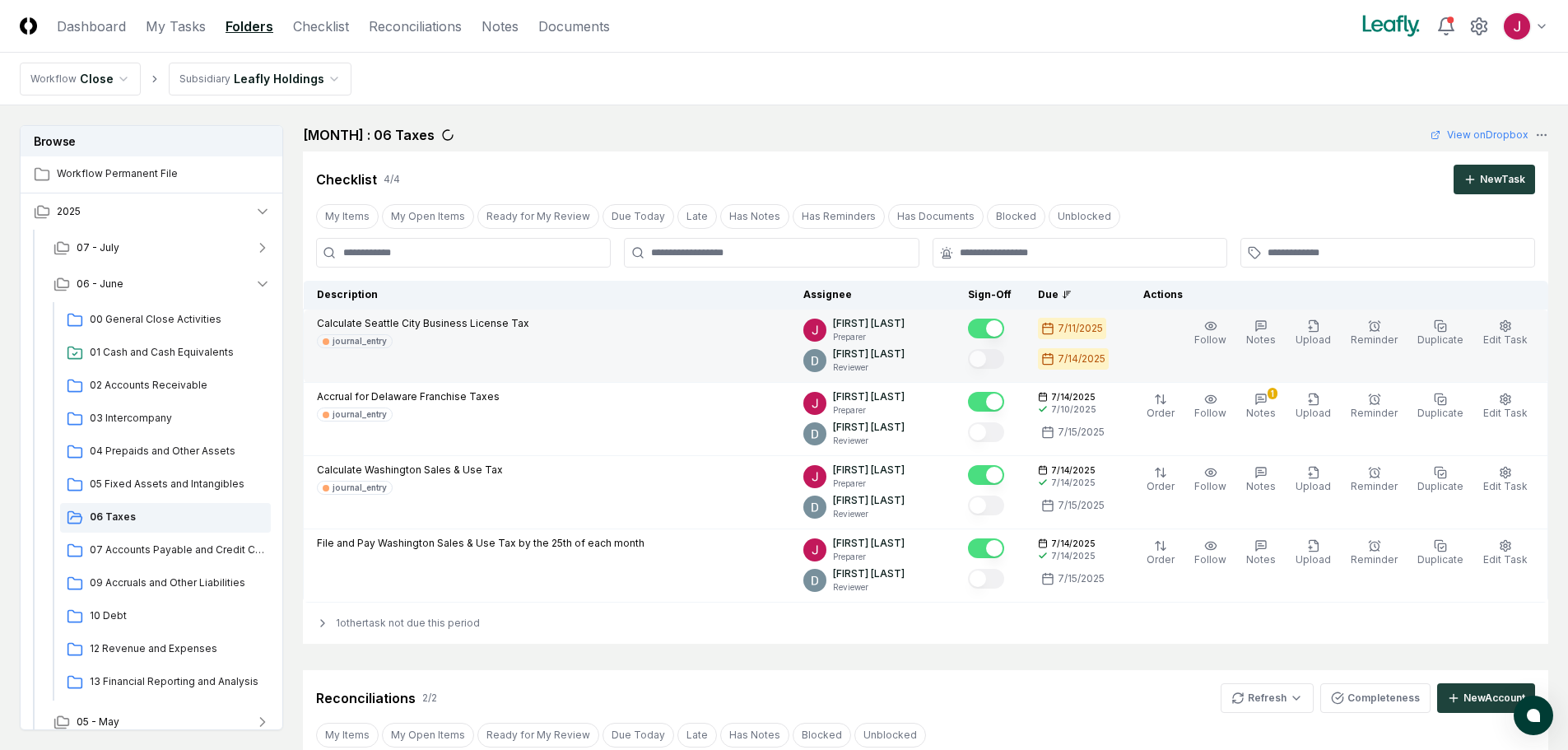 click at bounding box center (986, 328) 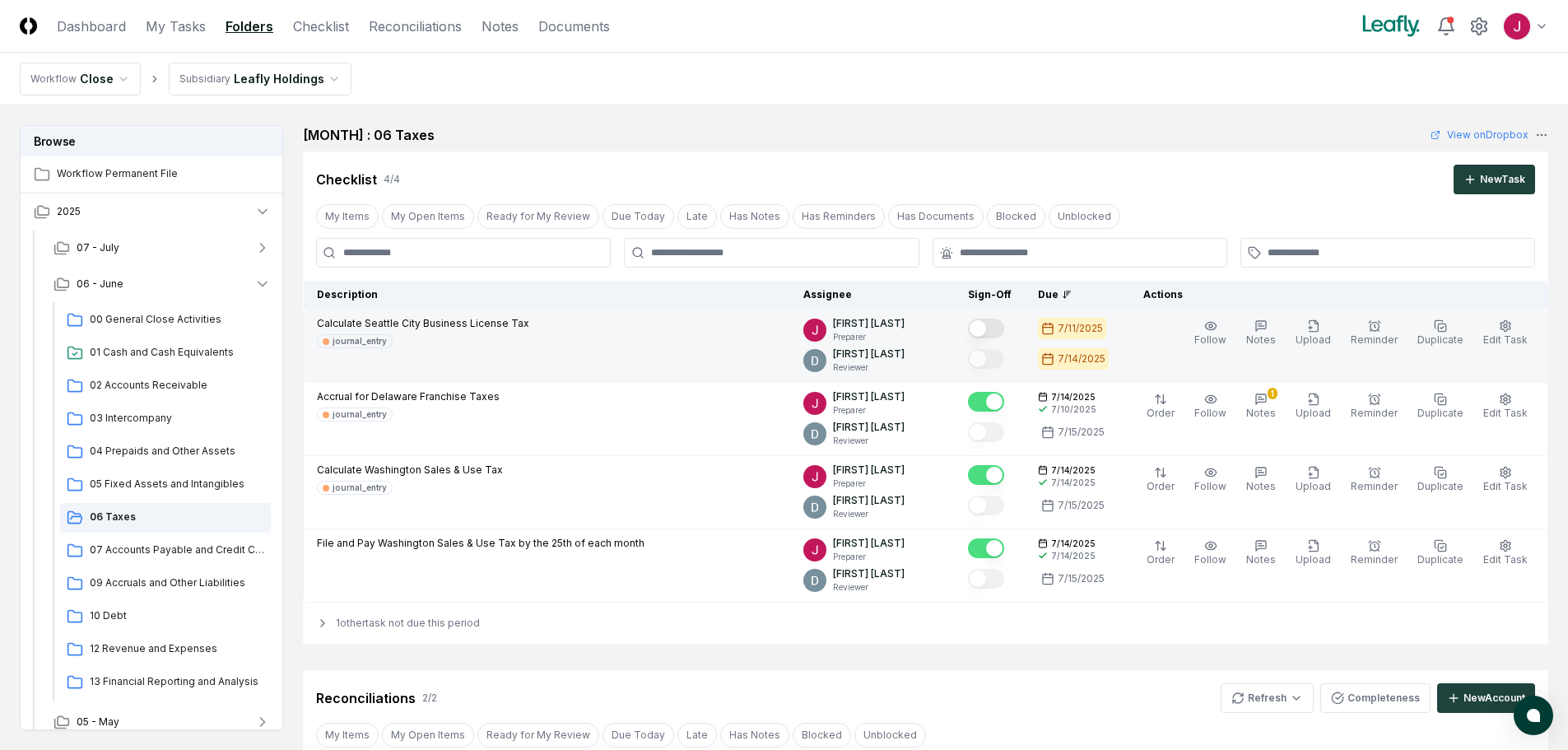 click at bounding box center (986, 328) 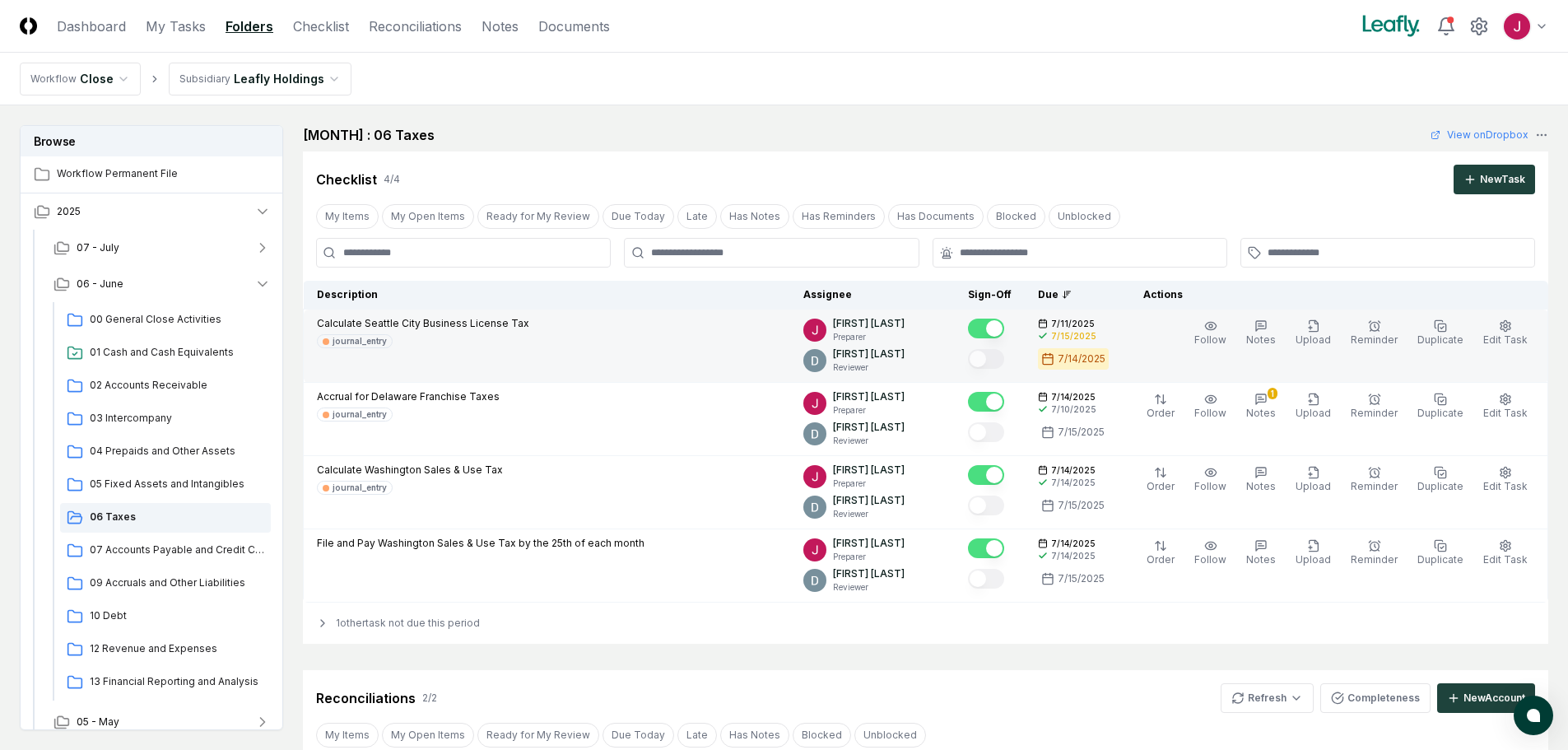 click at bounding box center (986, 328) 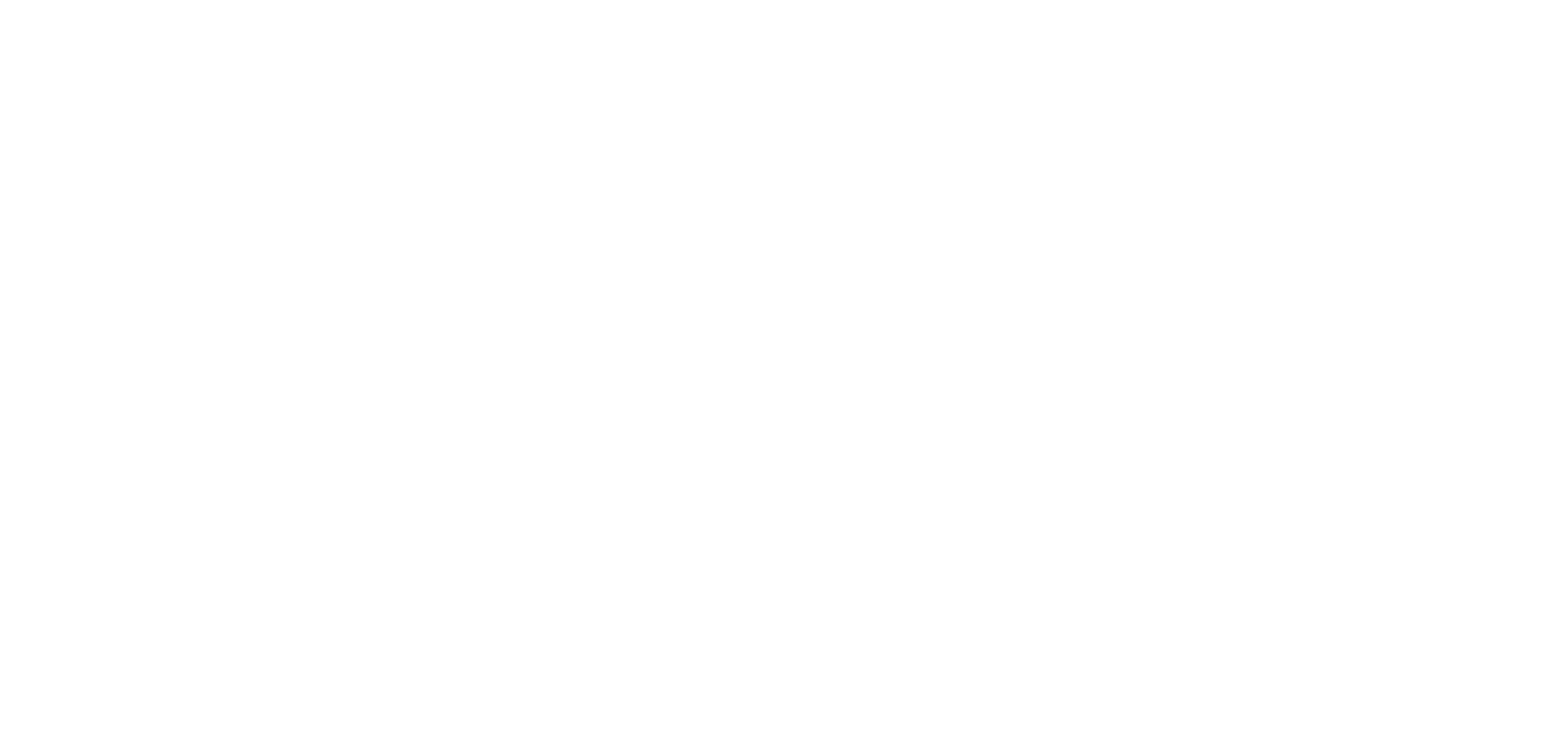 scroll, scrollTop: 0, scrollLeft: 0, axis: both 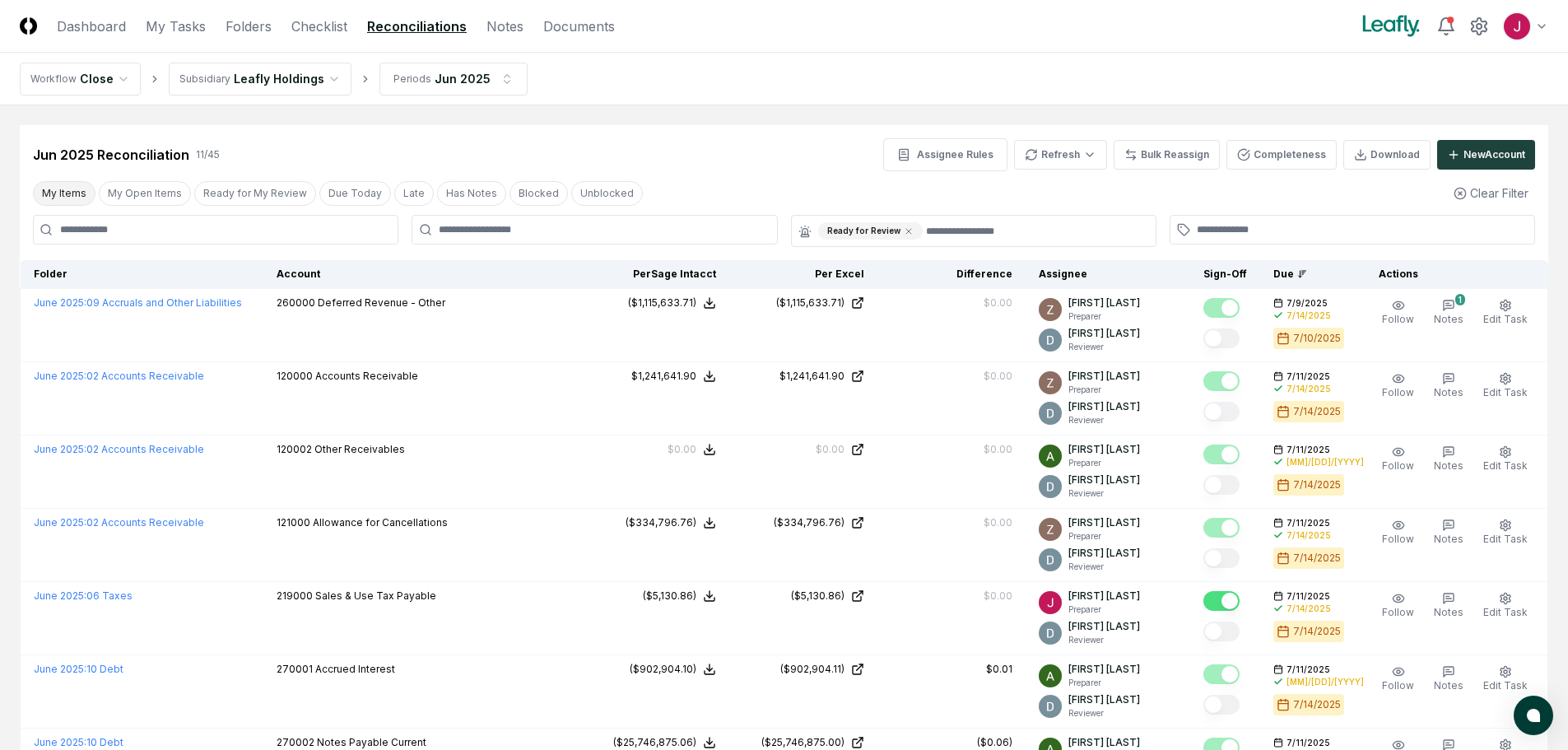 click on "My Items" at bounding box center [64, 193] 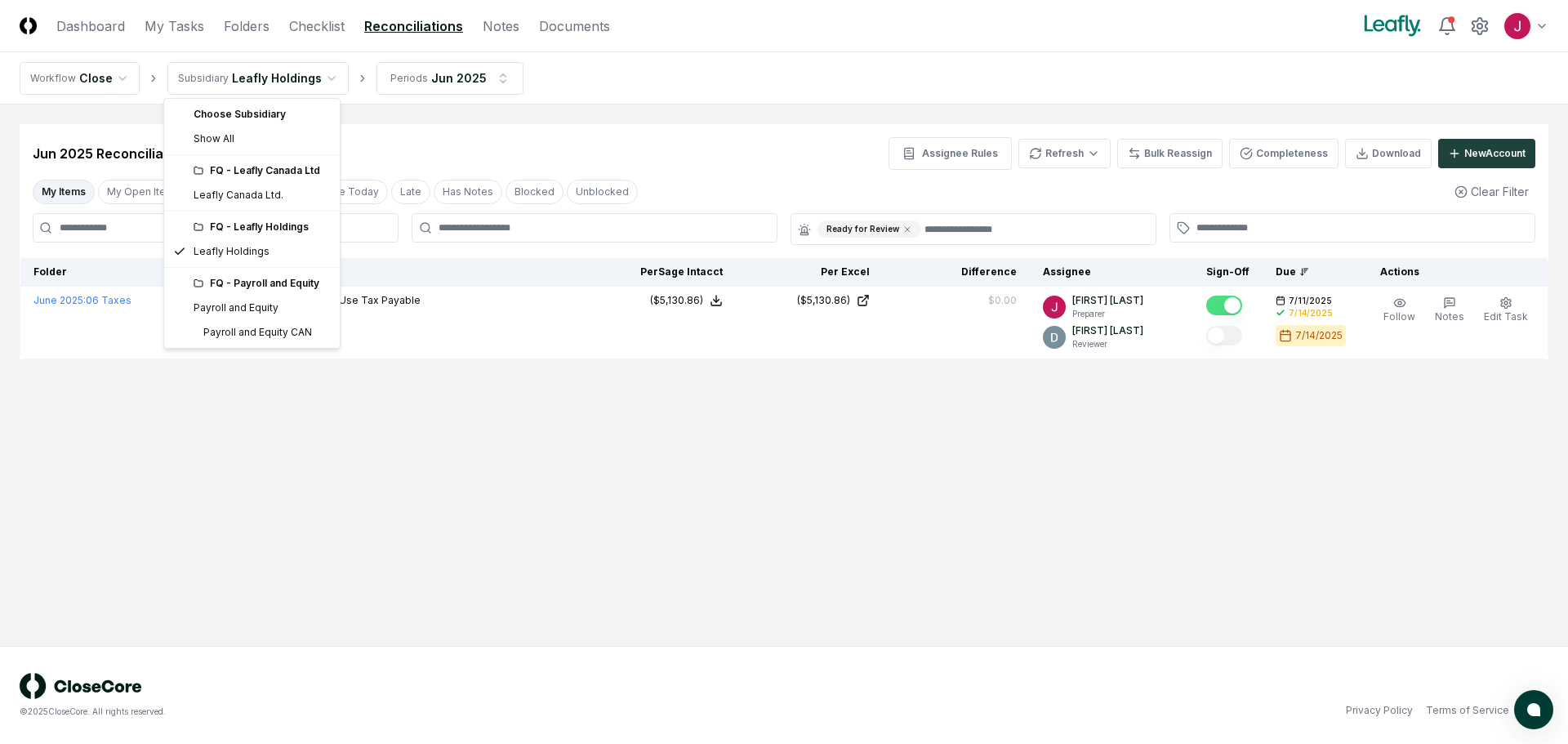 click on "CloseCore Dashboard My Tasks Folders Checklist Reconciliations Notes Documents Toggle navigation menu   Toggle user menu Workflow Close Subsidiary Leafly Holdings Periods Jun 2025 Cancel Reassign Jun 2025 Reconciliation 1 / 45 Assignee Rules Refresh Bulk Reassign Completeness Download New  Account My Items My Open Items Ready for My Review Due Today Late Has Notes Blocked Unblocked Clear Filter Ready for Review Folder Account Balances/Difference Per  Sage Intacct Per Excel Difference Assignee Sign-Off   Due Actions June 2025 :  06 Taxes 219000   Sales & Use Tax Payable Sage Intacct : ($5,130.86) Excel: ($5,130.86) Difference: $0.00 ($5,130.86) ($5,130.86) $0.00 John Falbo Preparer Donna Jordan Reviewer 7/11/2025 7/14/2025 7/14/2025 Follow Notes Edit Task More ©  2025  CloseCore. All rights reserved. Privacy Policy Terms of Service Choose Subsidiary Show All FQ - Leafly Canada Ltd Leafly Canada Ltd. FQ - Leafly Holdings Leafly Holdings FQ - Payroll and Equity Payroll and Equity Payroll and Equity CAN" at bounding box center (784, 372) 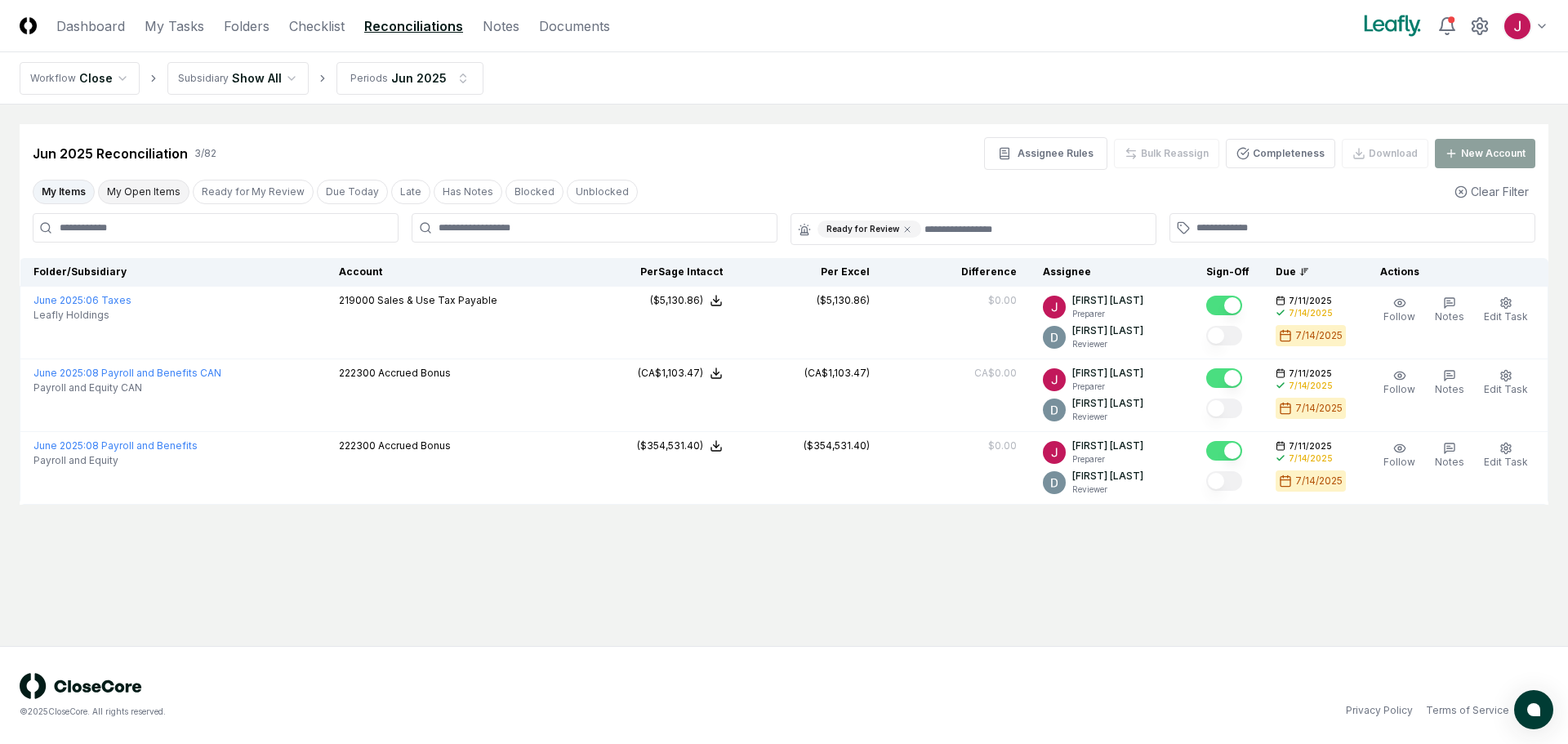 click on "My Open Items" at bounding box center [144, 192] 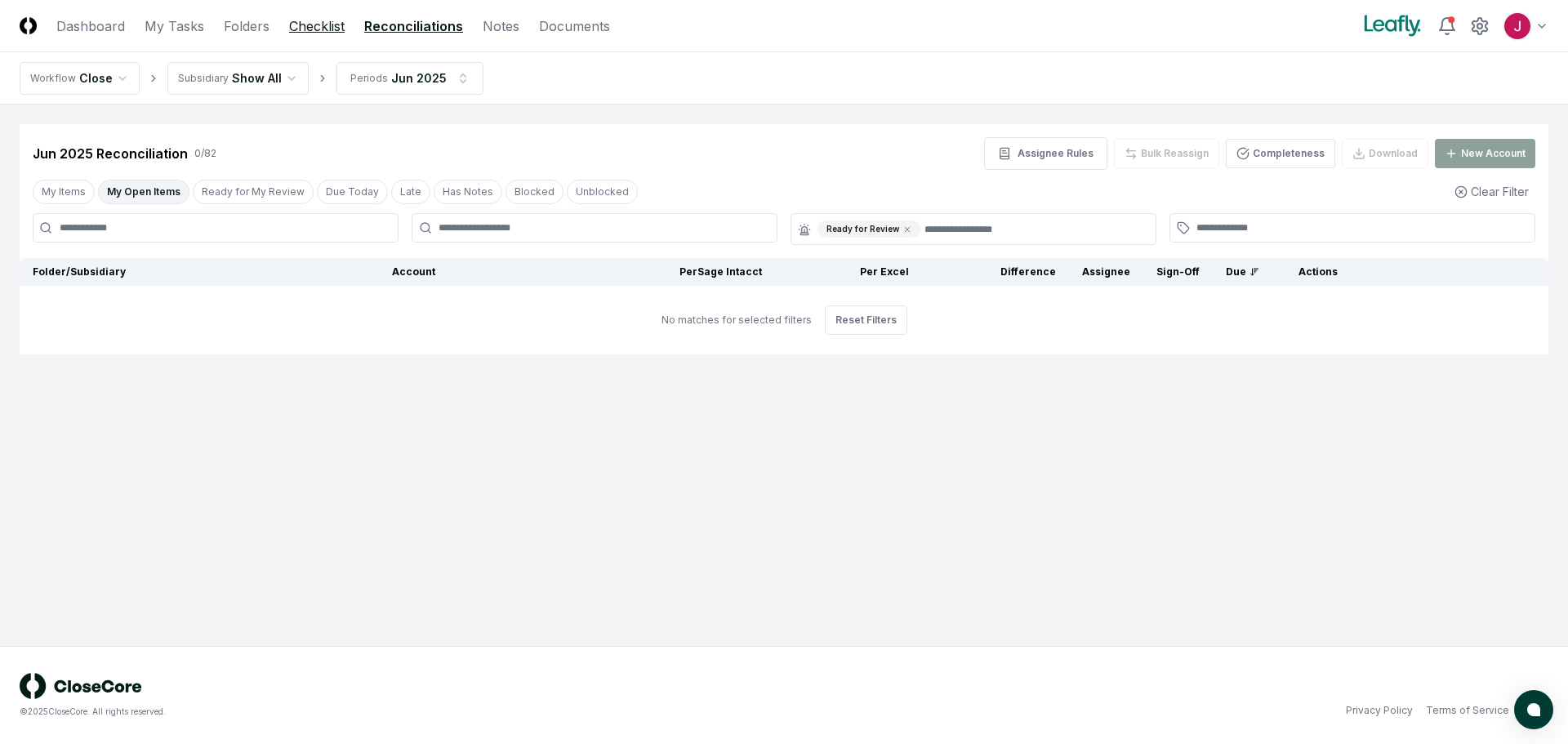 click on "Checklist" at bounding box center [317, 26] 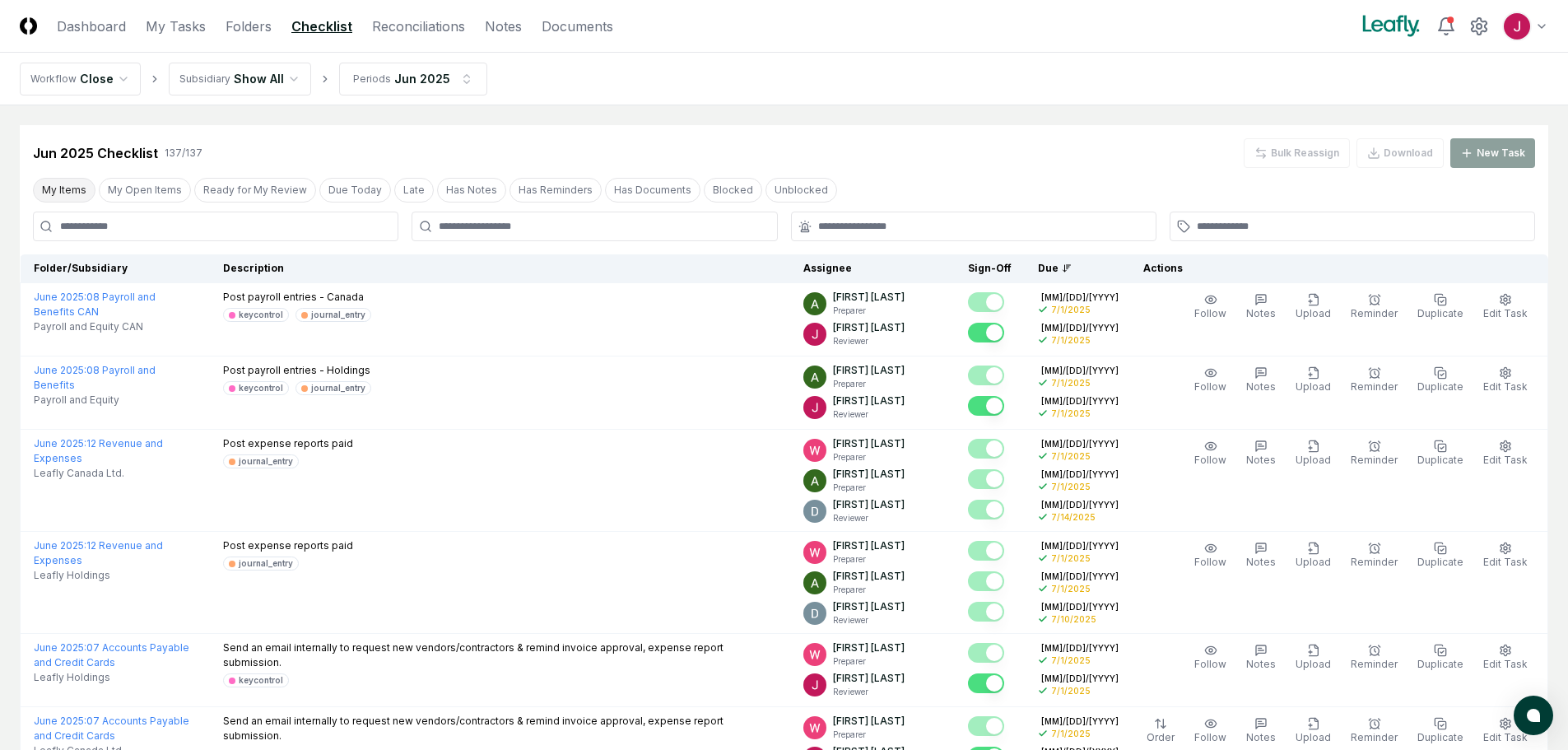 click on "My Items" at bounding box center [64, 190] 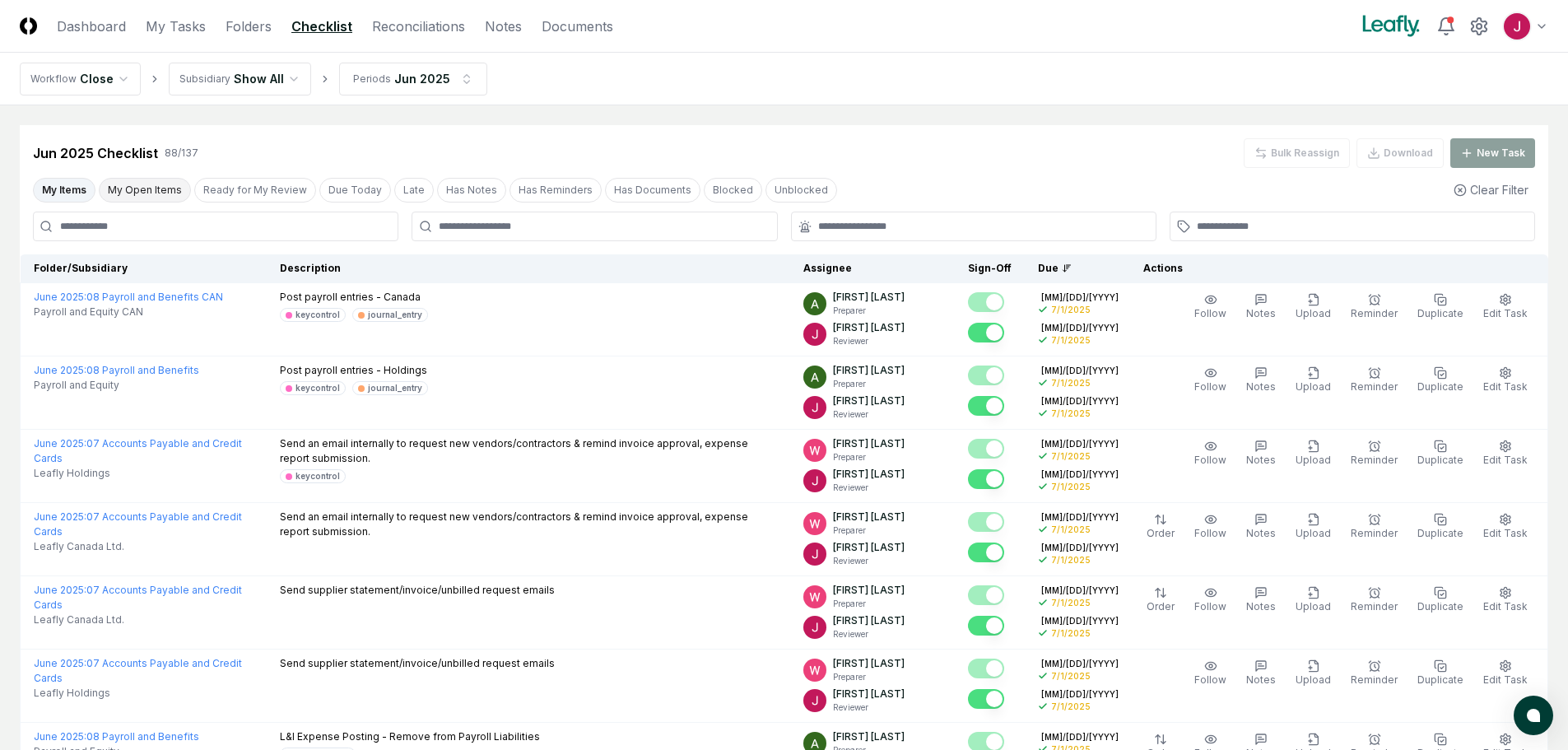 click on "My Open Items" at bounding box center [145, 190] 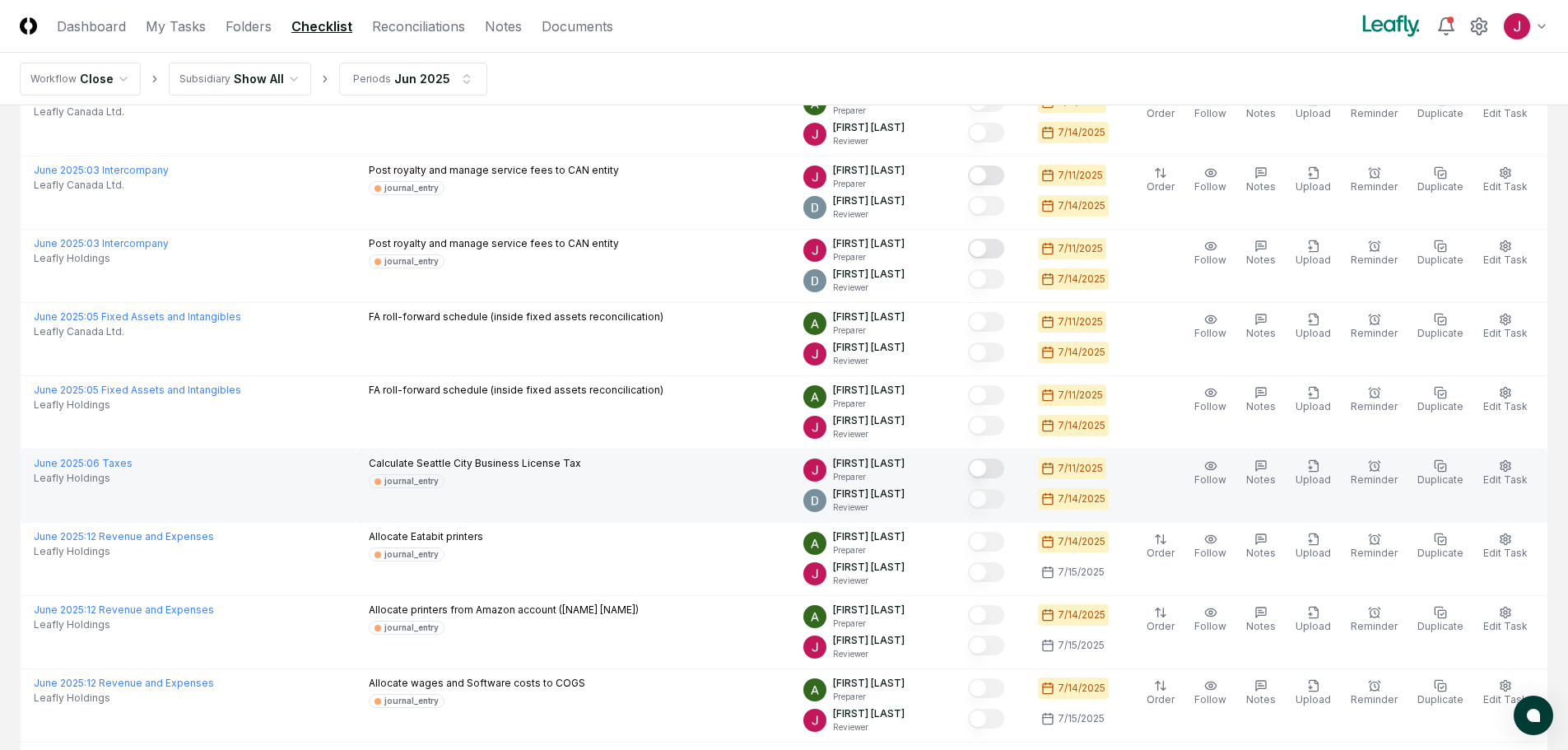 scroll, scrollTop: 741, scrollLeft: 0, axis: vertical 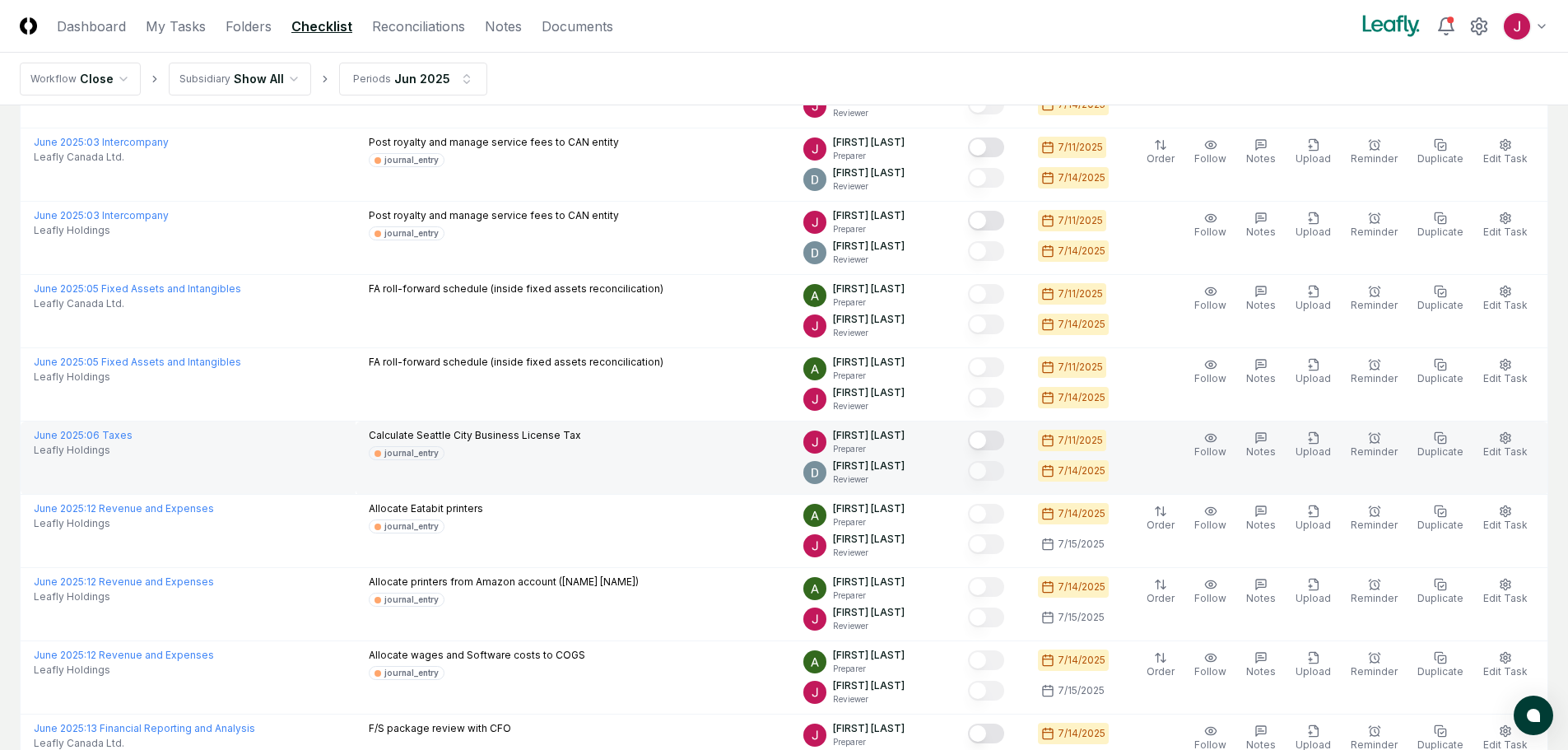 click at bounding box center (986, 440) 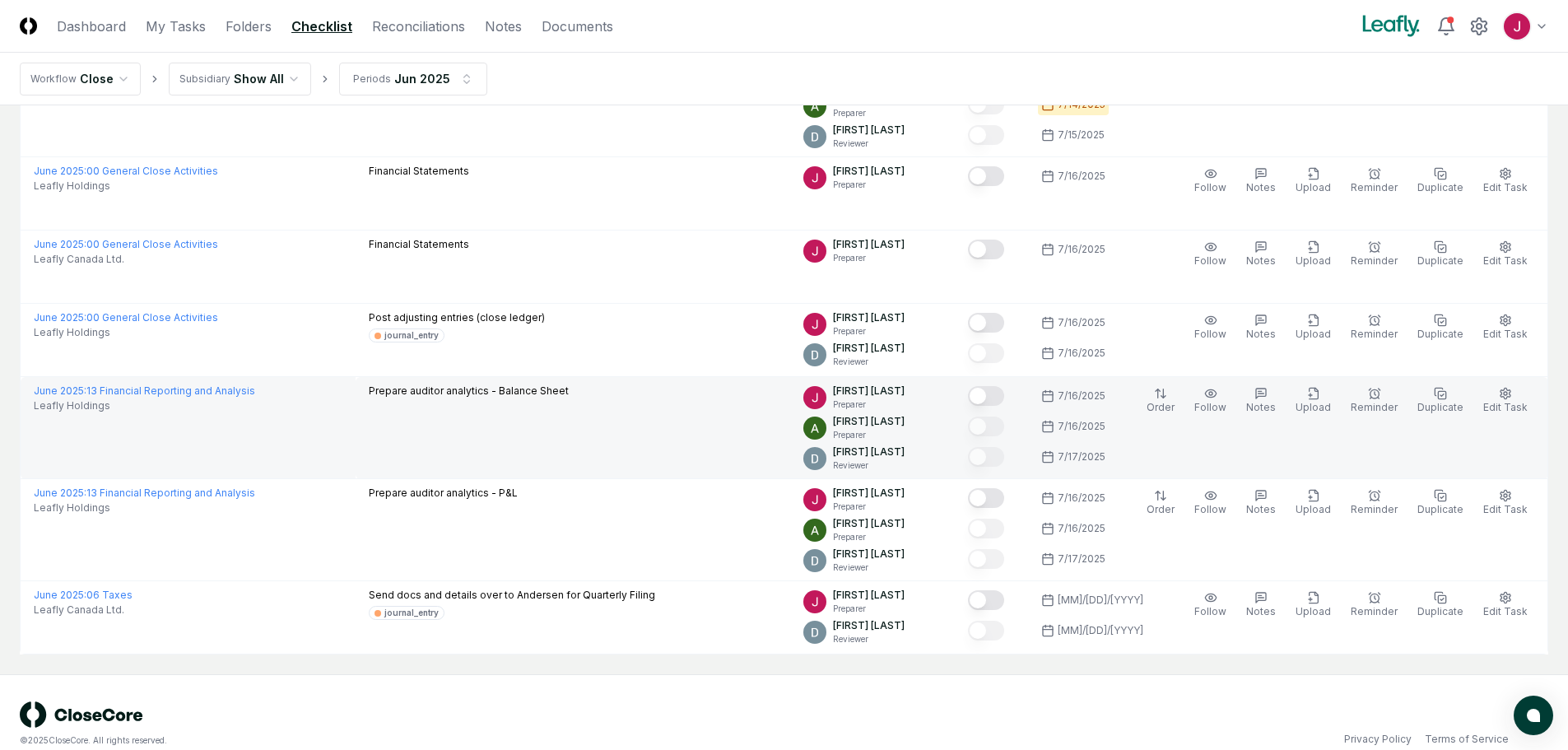 scroll, scrollTop: 1876, scrollLeft: 0, axis: vertical 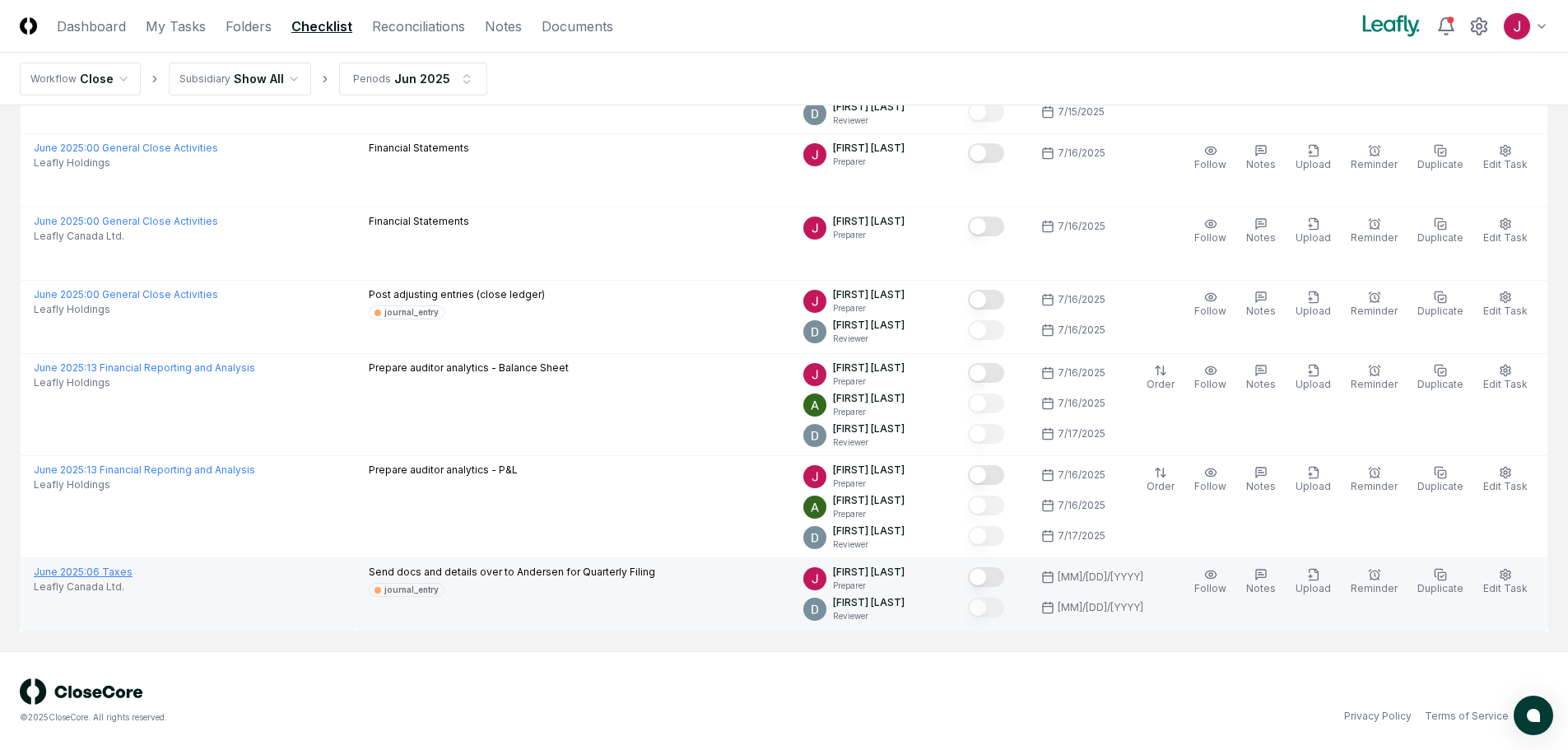 click on "June 2025 :  06 Taxes" at bounding box center (83, 571) 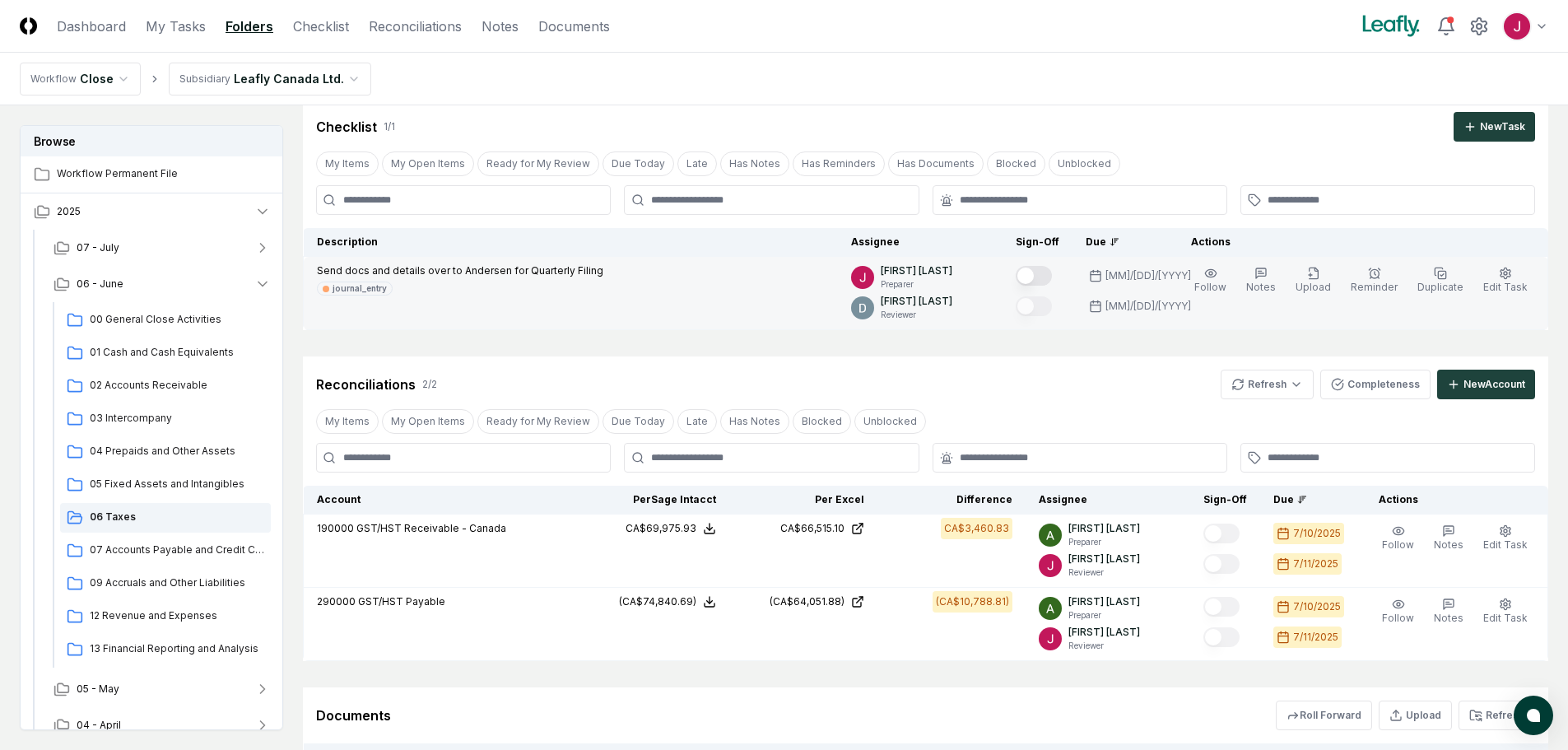 scroll, scrollTop: 0, scrollLeft: 0, axis: both 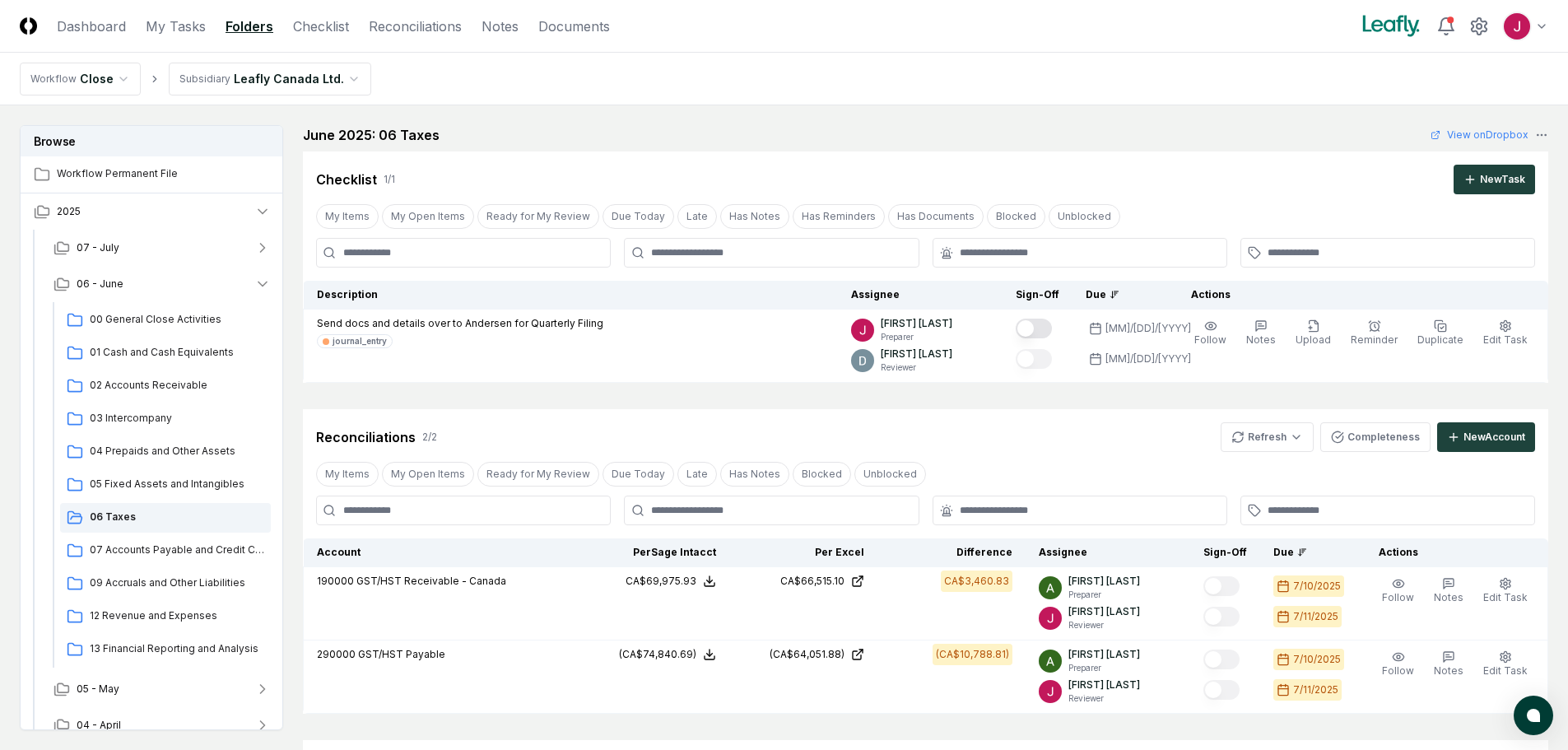 click on "CloseCore Dashboard My Tasks Folders Checklist Reconciliations Notes Documents Toggle navigation menu   Toggle user menu Workflow Close Subsidiary Leafly Canada Ltd. Browse Workflow Permanent File 2025 07 - July 06 - June 00 General Close Activities 01 Cash and Cash Equivalents 02 Accounts Receivable 03 Intercompany 04 Prepaids and Other Assets 05 Fixed Assets and Intangibles 06 Taxes 07 Accounts Payable and Credit Cards 09 Accruals and Other Liabilities 12 Revenue and Expenses 13 Financial Reporting and Analysis 05 - May 04 - April 03 - March 02 - February 01 - January 2024 Change Folder Cancel Reassign June 2025: 06 Taxes View on  Dropbox Checklist 1 / 1 New  Task My Items My Open Items Ready for My Review Due Today Late Has Notes Has Reminders Has Documents Blocked Unblocked Clear Filter Description Assignee Sign-Off   Due Actions Send docs and details over to Andersen for Quarterly Filing journal_entry John Falbo Preparer Donna Jordan Reviewer 7/22/2025 7/23/2025 Follow Notes Upload Reminder Duplicate 2 /" at bounding box center (784, 493) 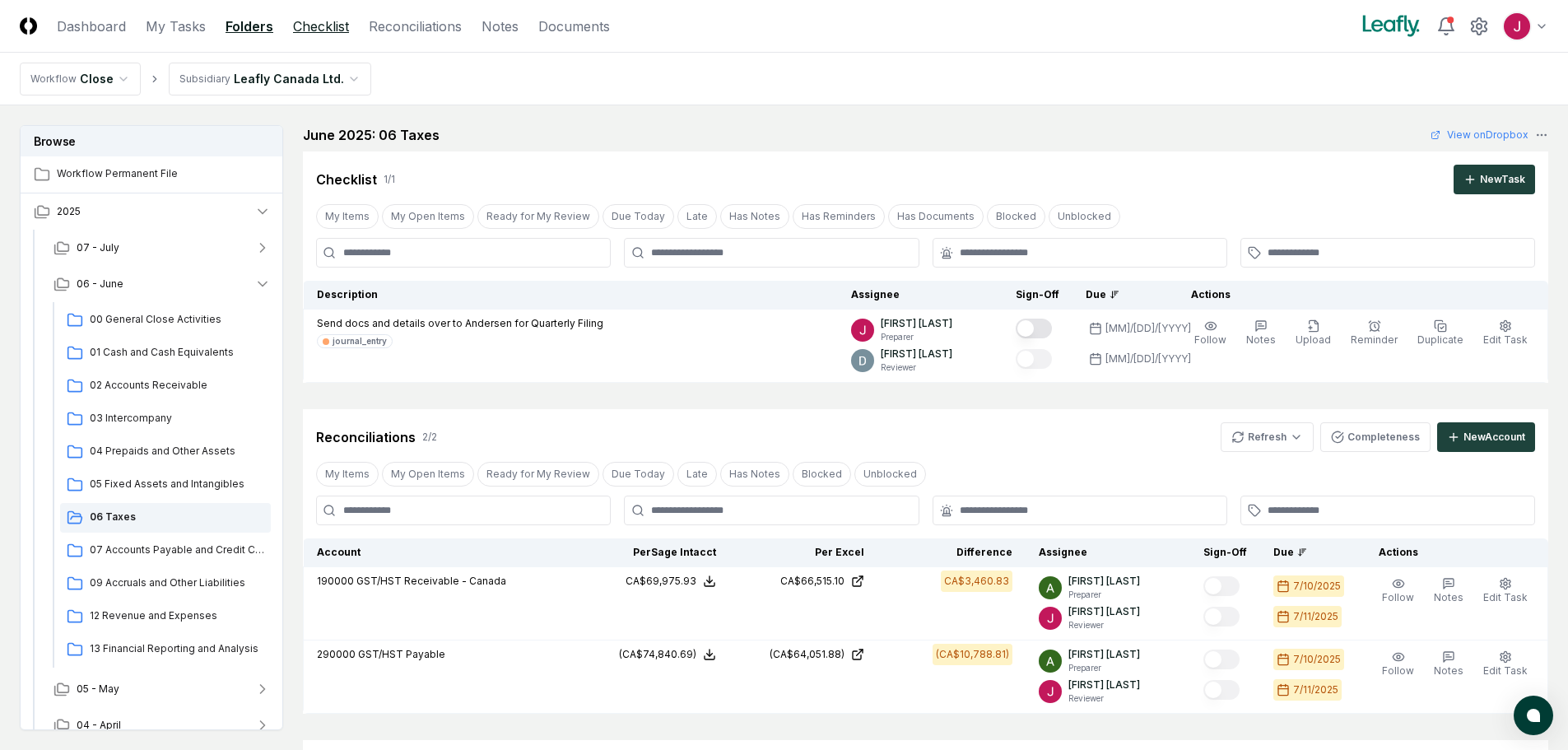 click on "Checklist" at bounding box center [321, 26] 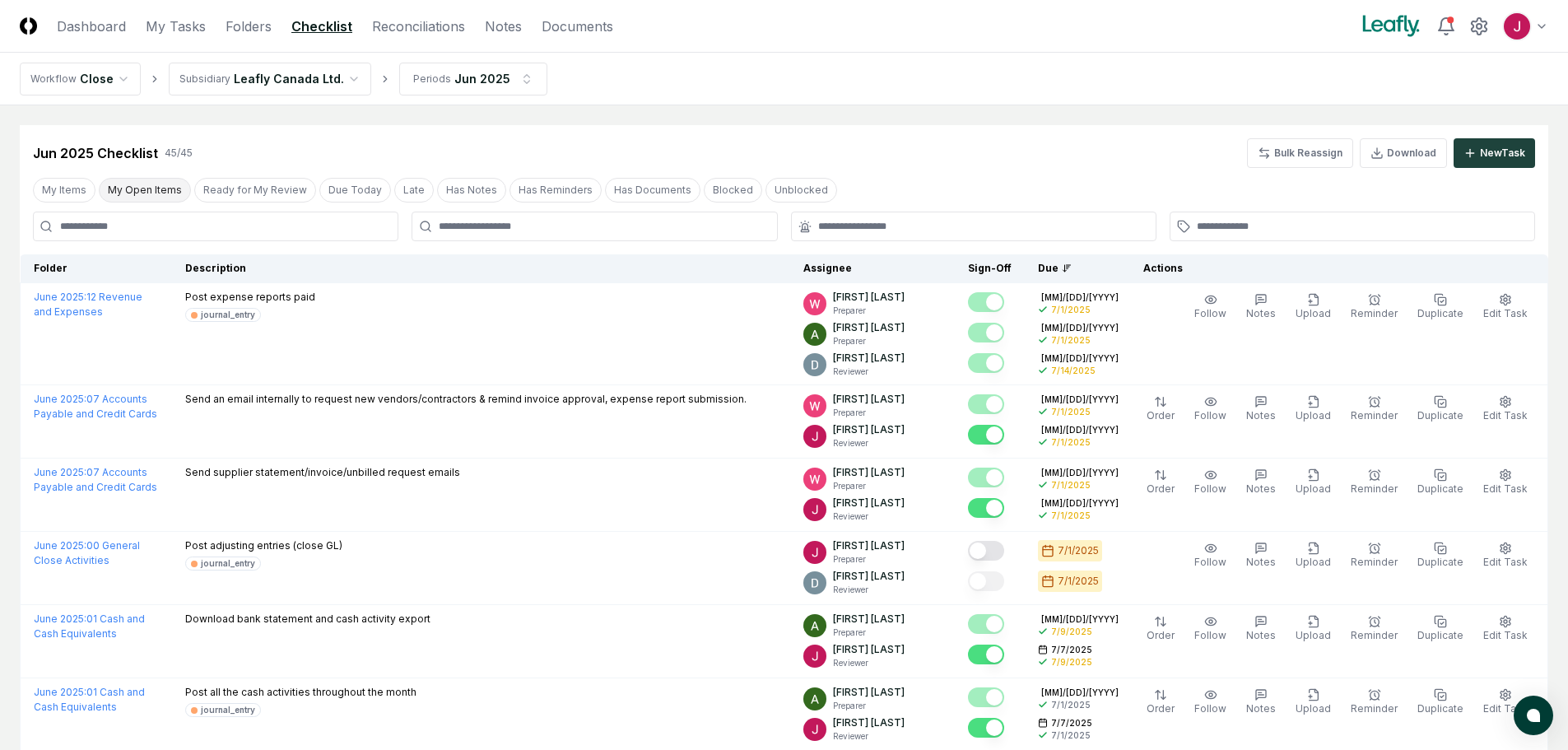 click on "My Open Items" at bounding box center [145, 190] 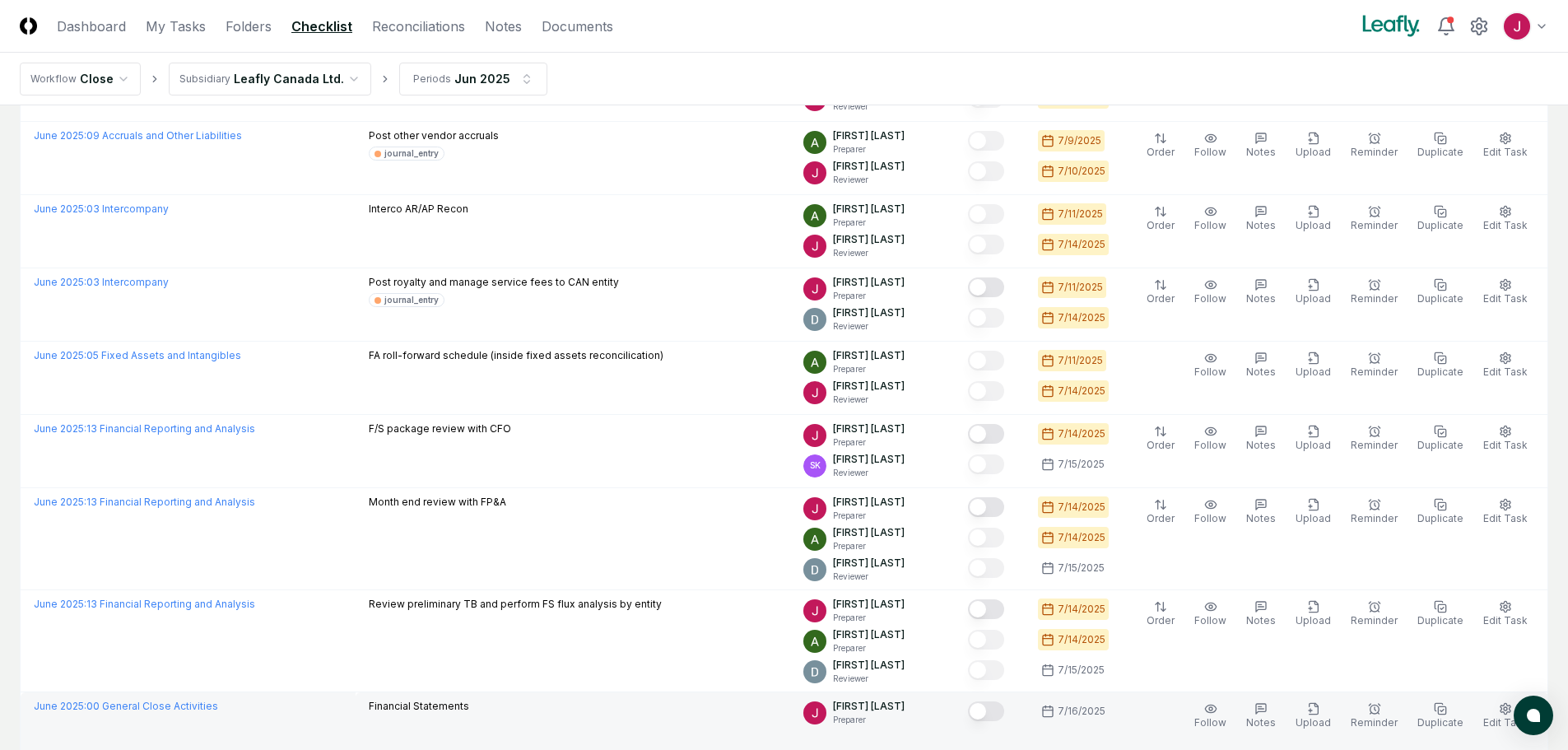 scroll, scrollTop: 659, scrollLeft: 0, axis: vertical 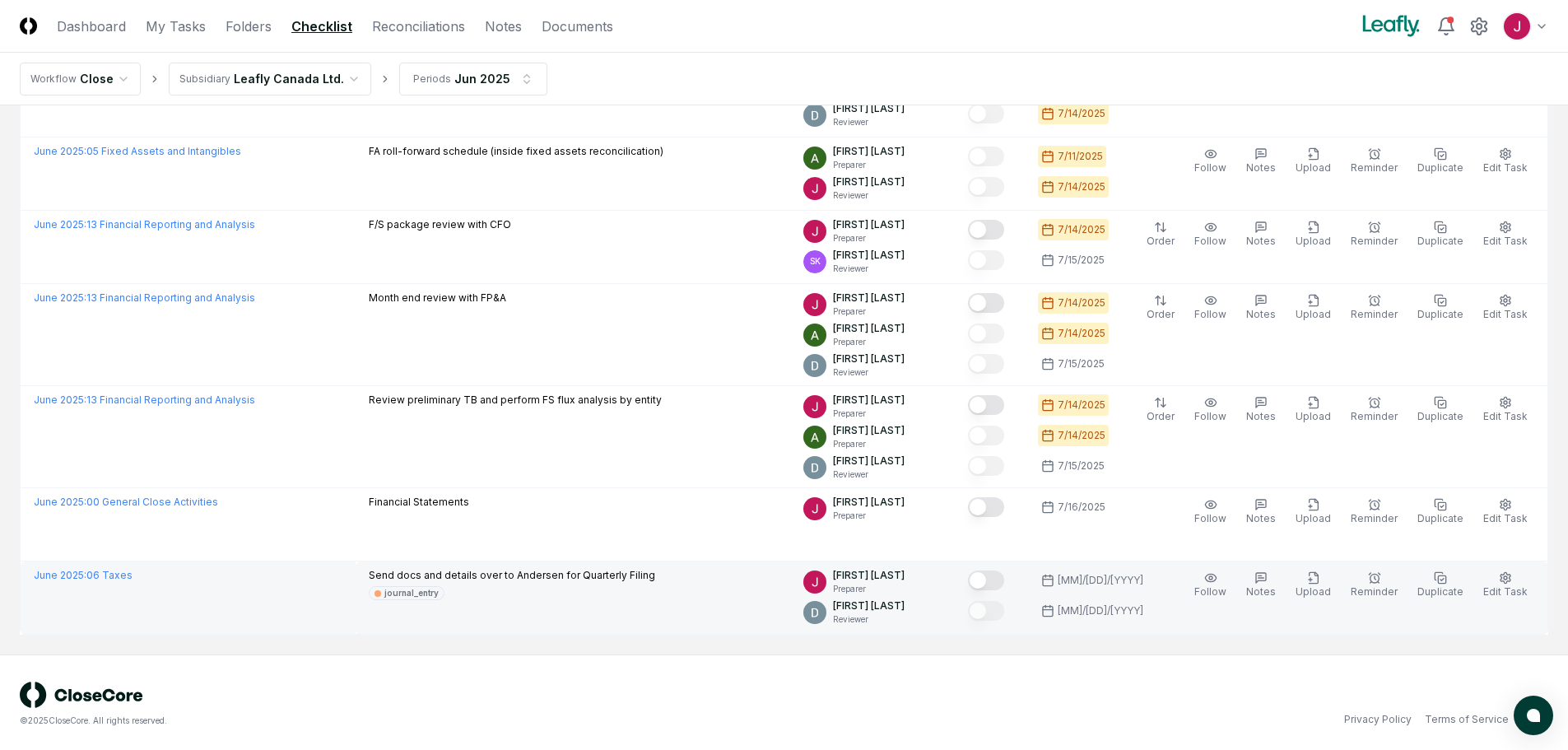 click at bounding box center (986, 580) 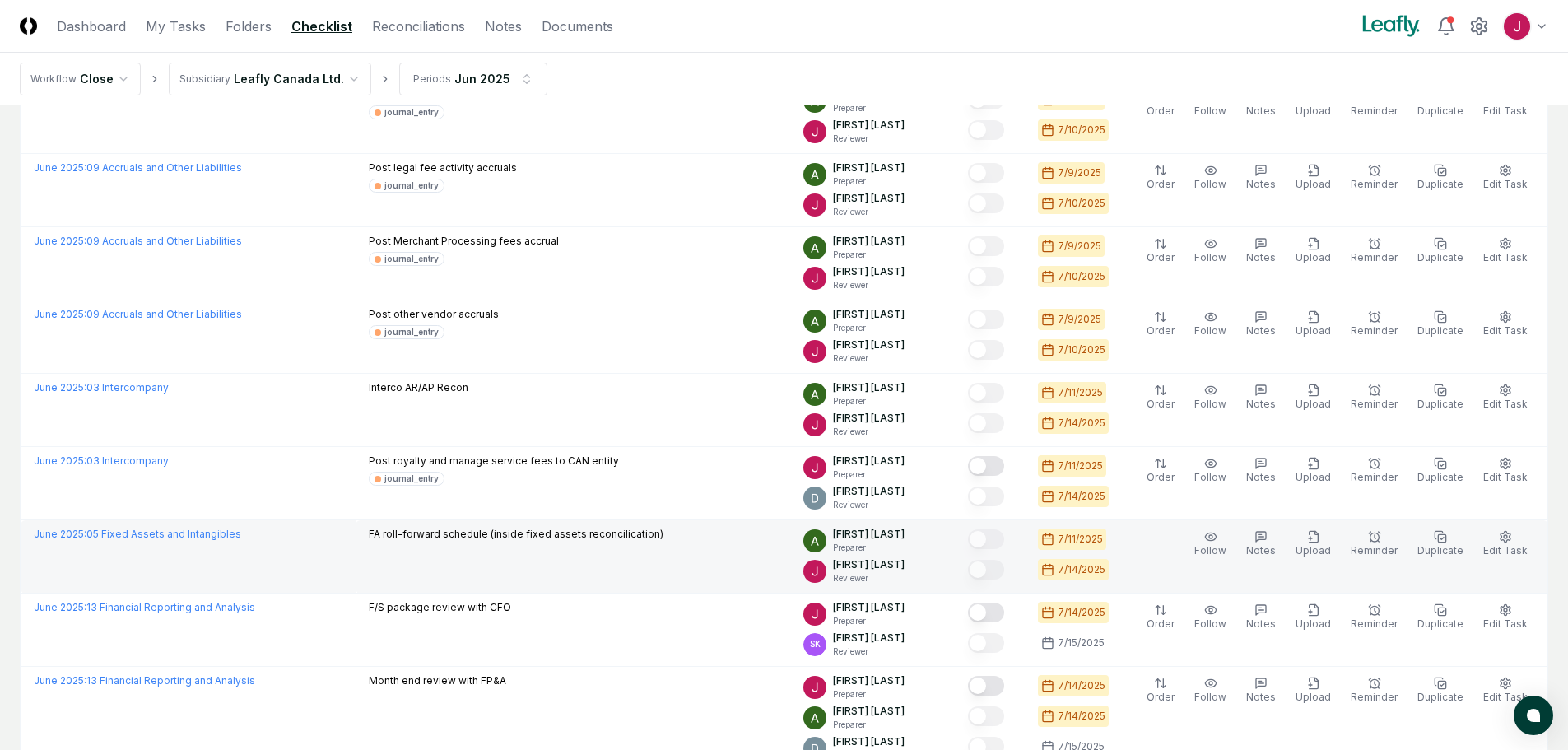 scroll, scrollTop: 247, scrollLeft: 0, axis: vertical 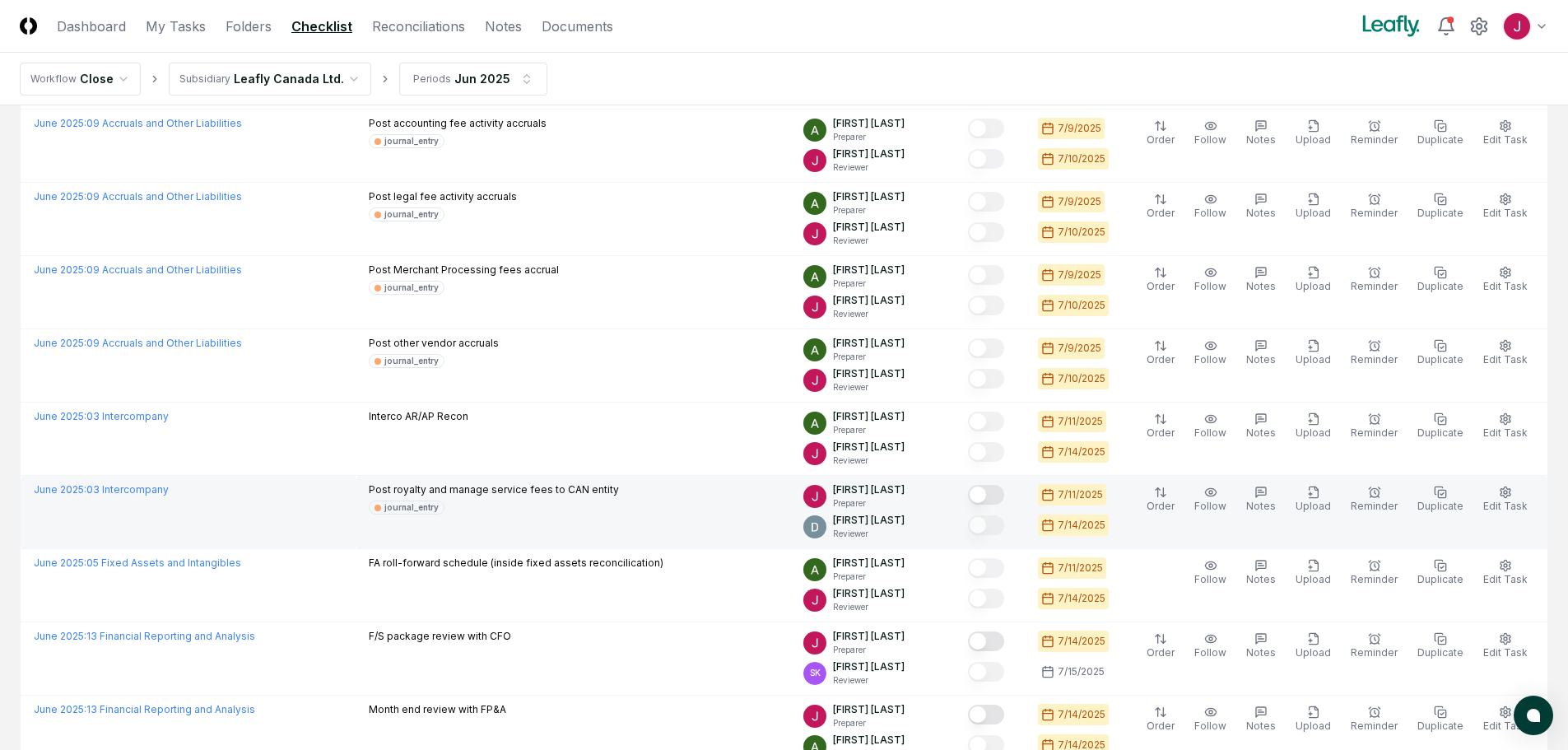 click at bounding box center [986, 495] 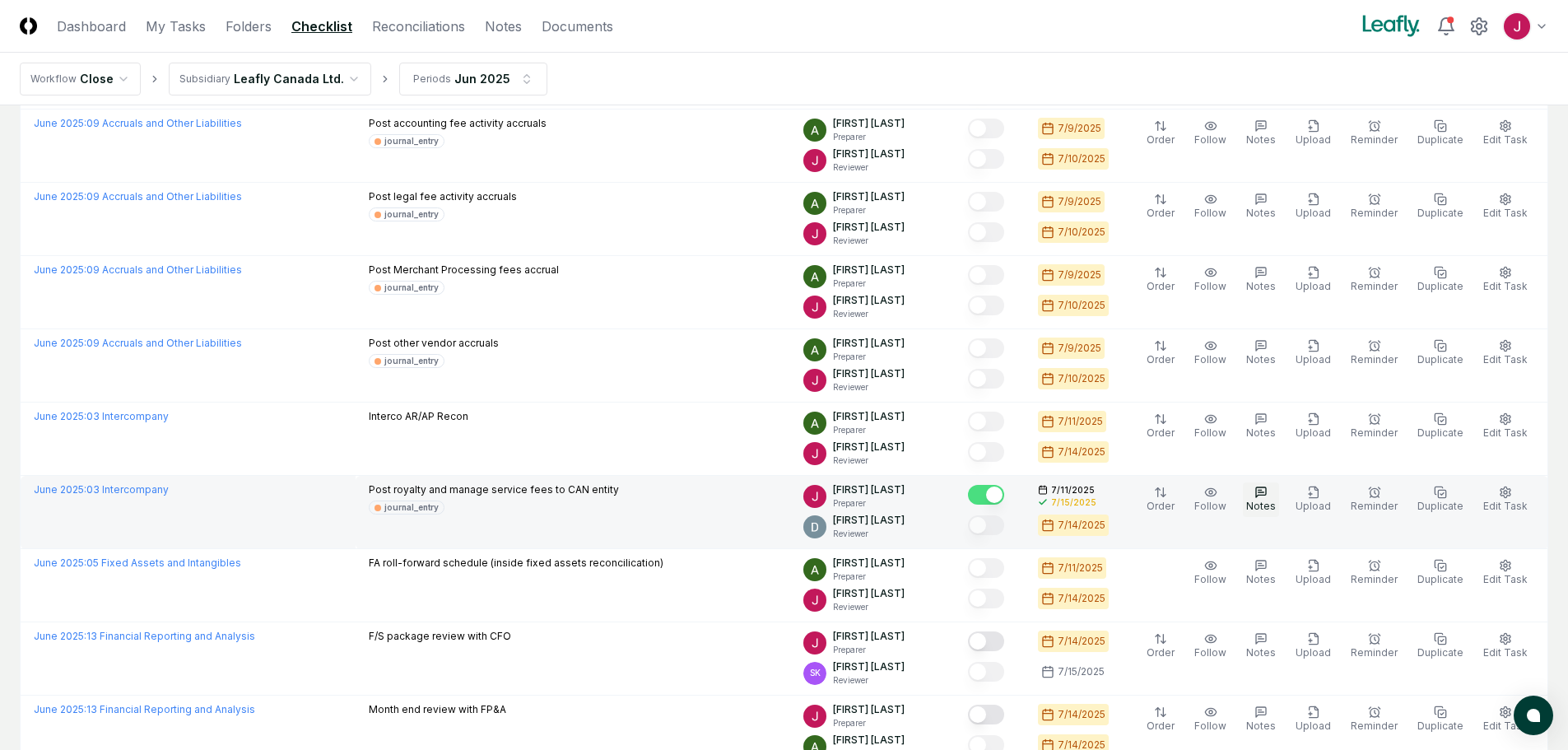 click on "Notes" at bounding box center (1261, 500) 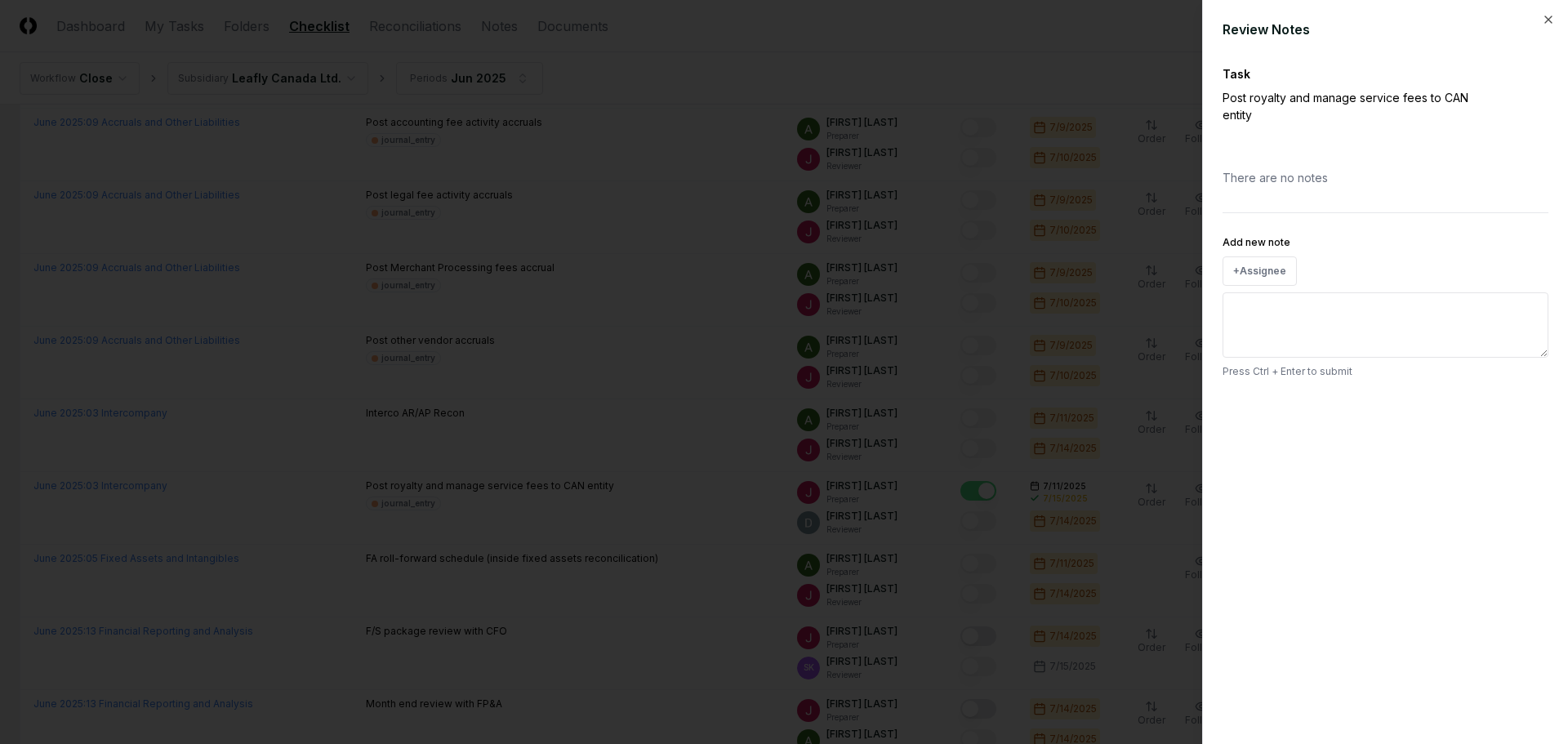 click on "Add new note" at bounding box center [1385, 325] 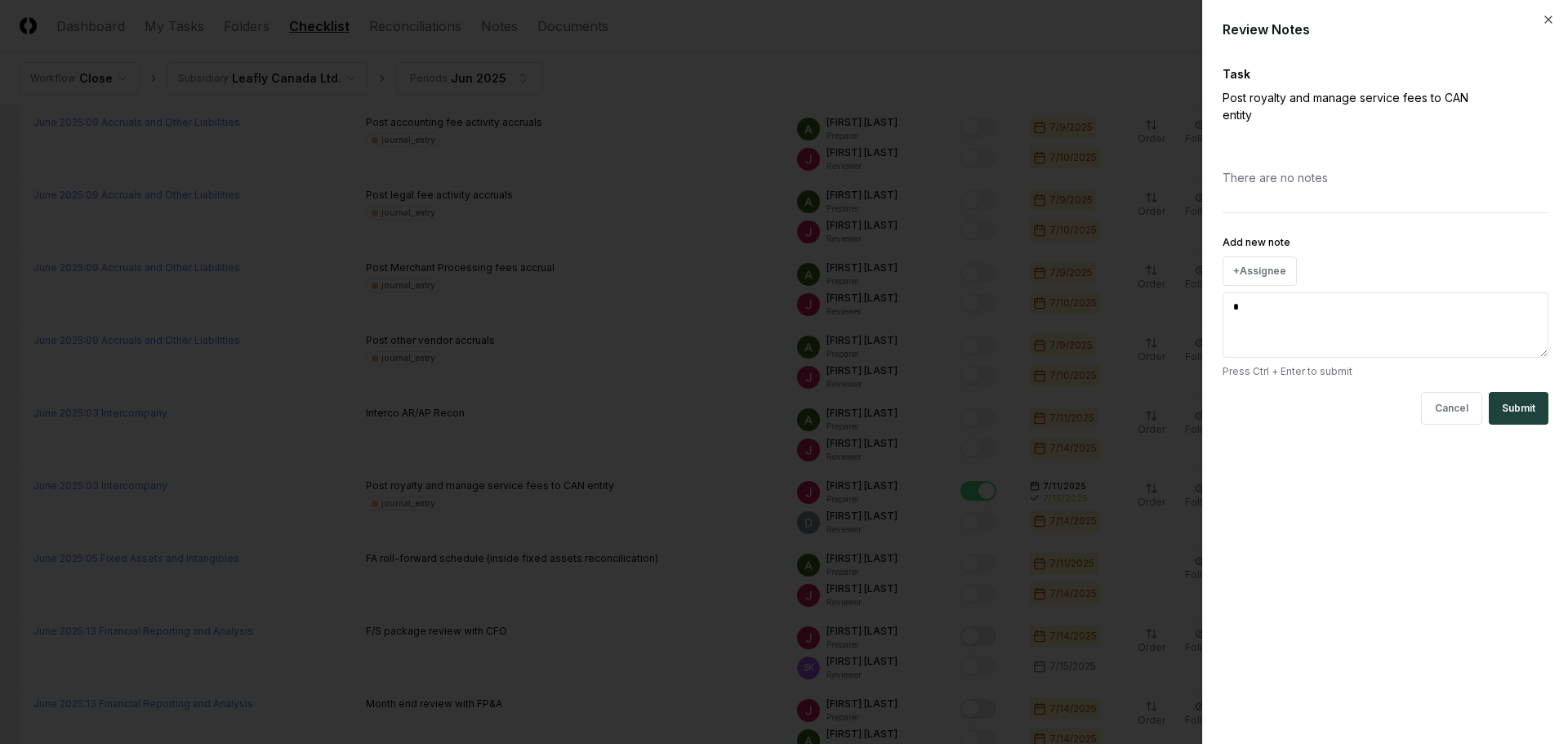 type on "*" 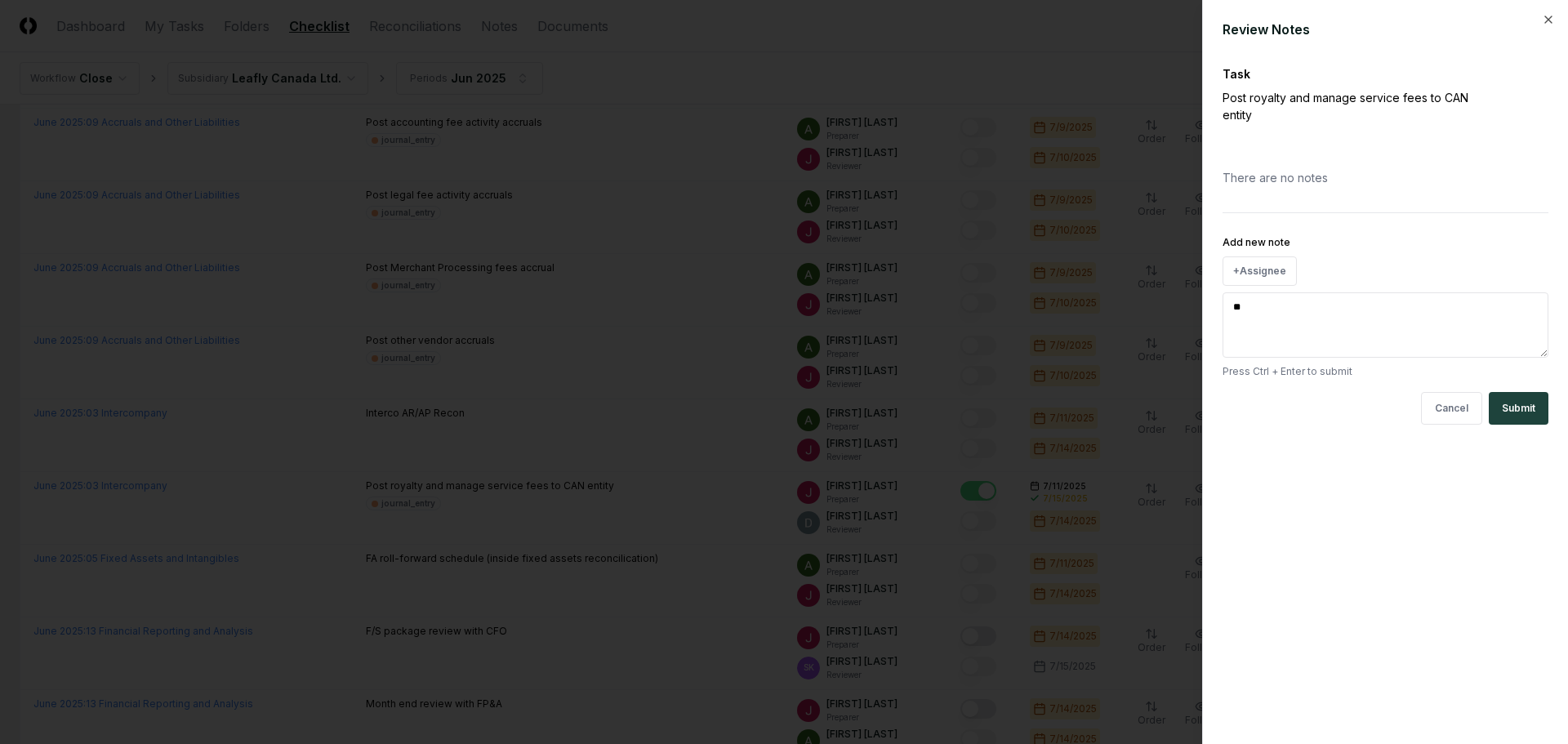 type on "***" 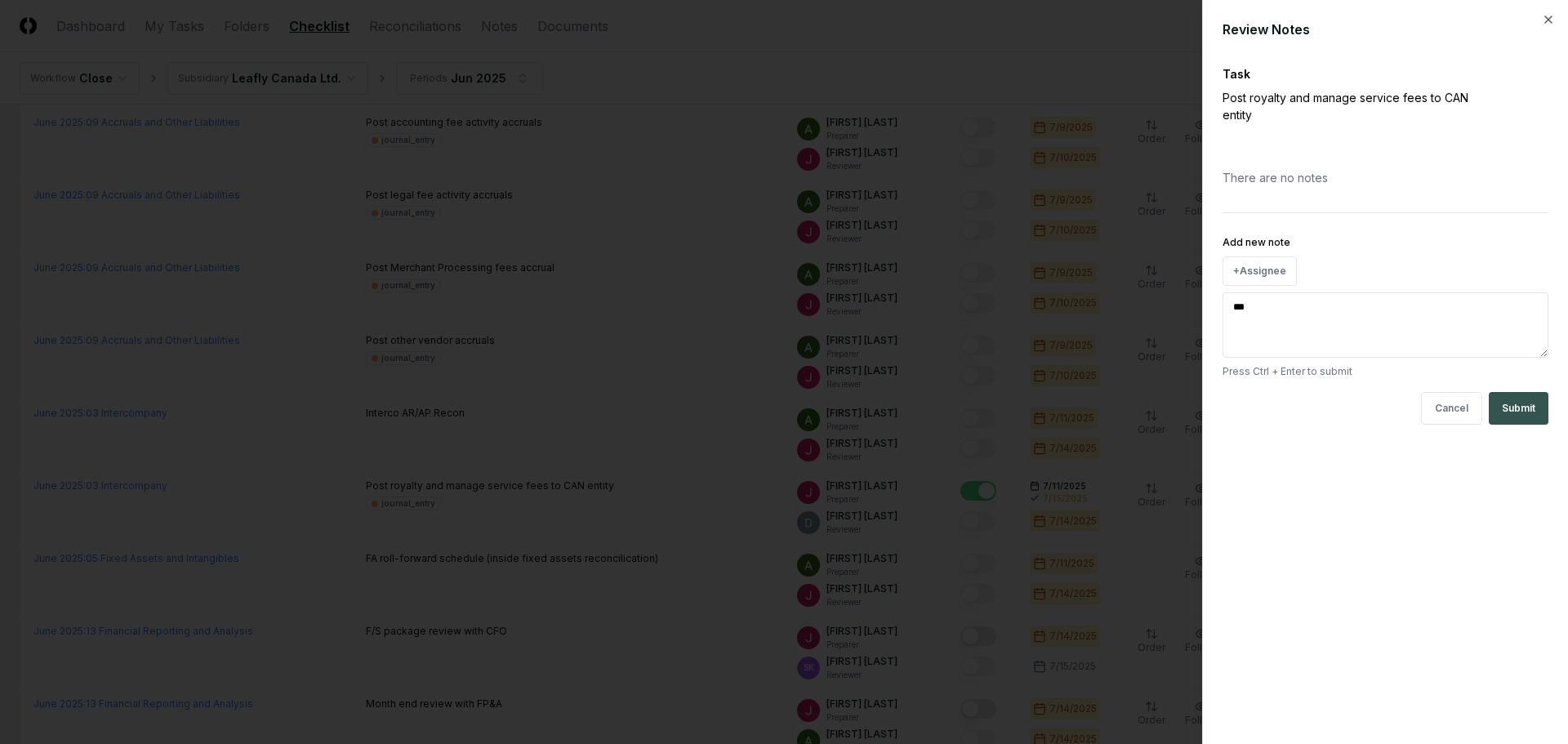 type on "***" 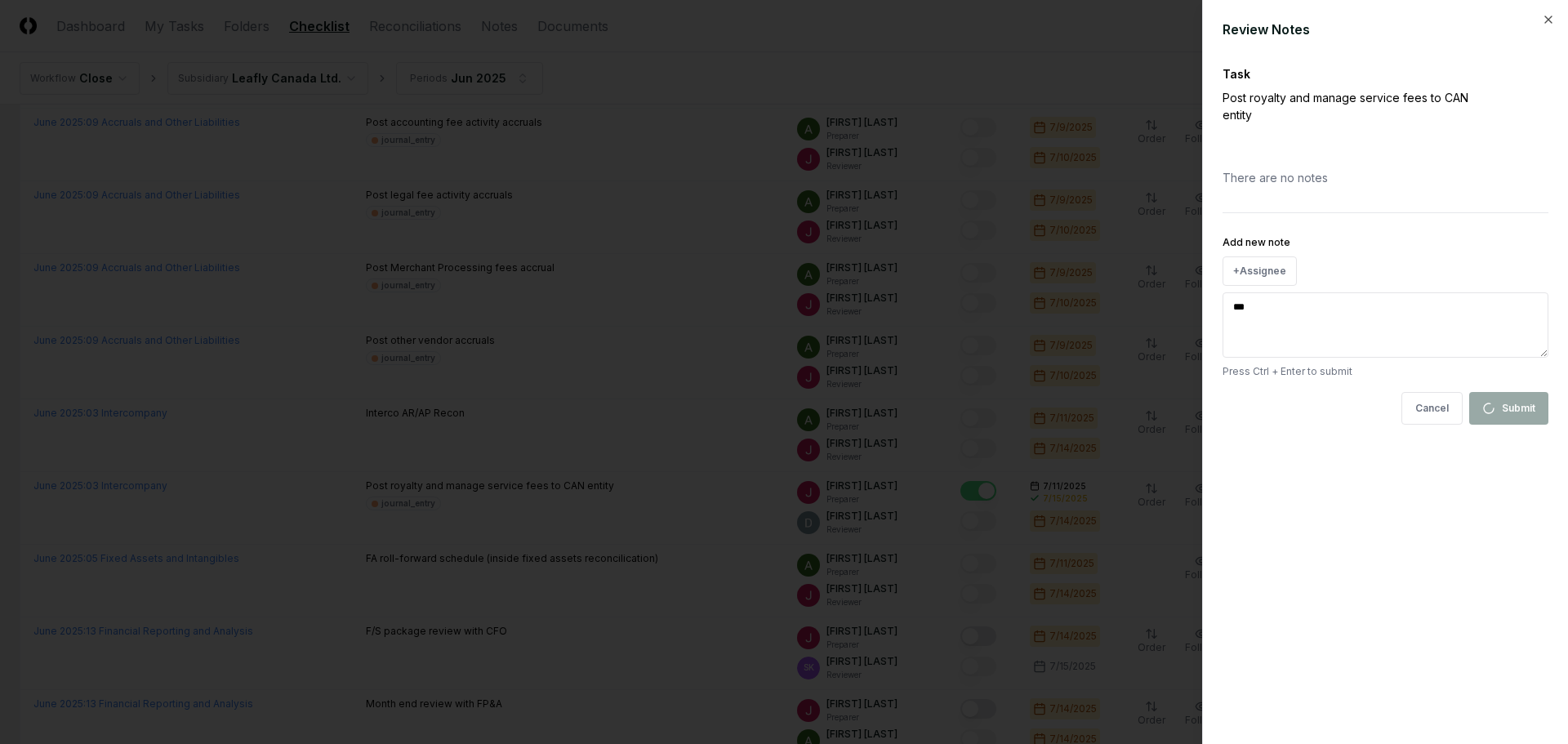 type on "*" 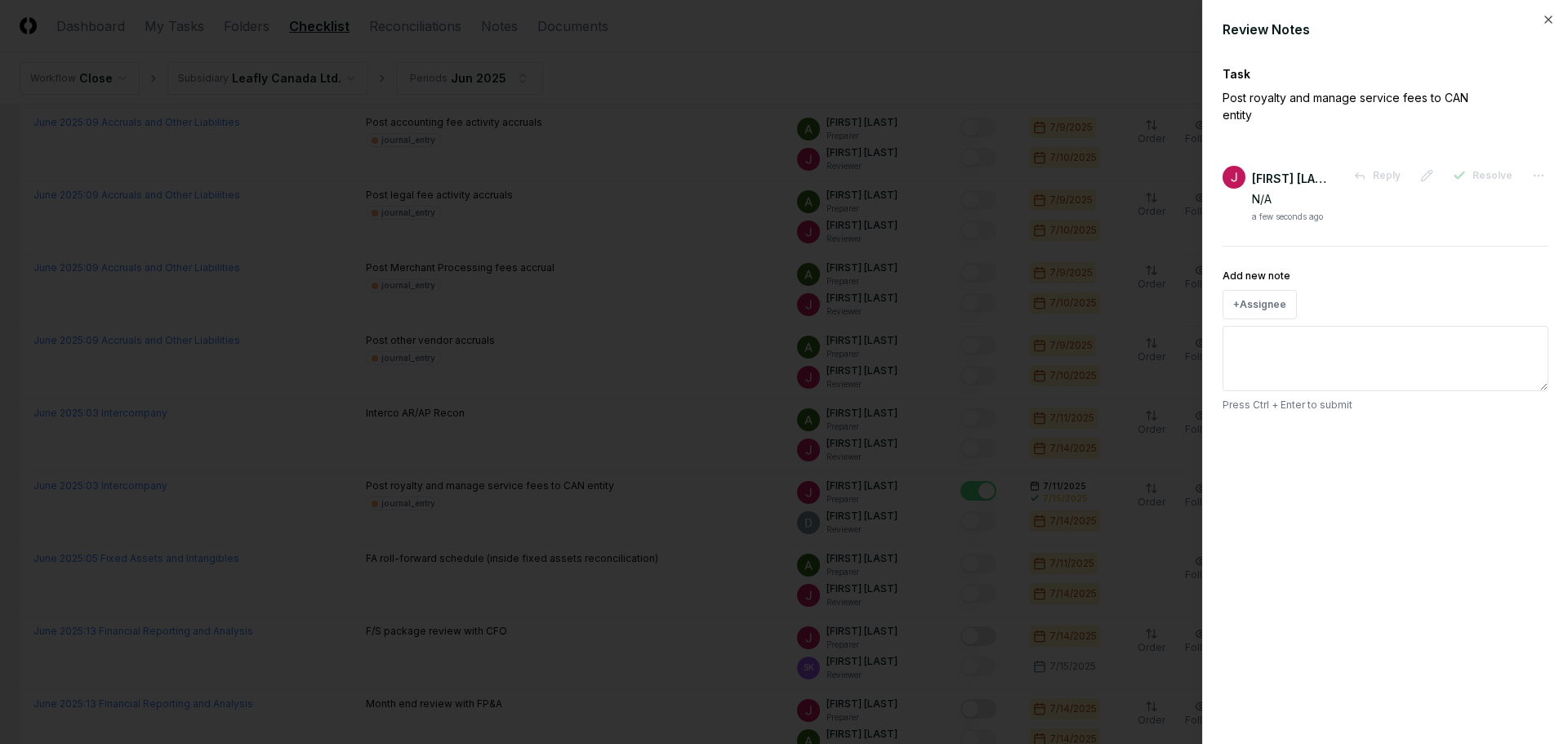 click on "Review Notes Task Post royalty and manage service fees to CAN entity John Falbo  Reply Resolve N/A a few seconds ago Add new note +  Assignee Press Ctrl + Enter to submit Close" at bounding box center [1385, 372] 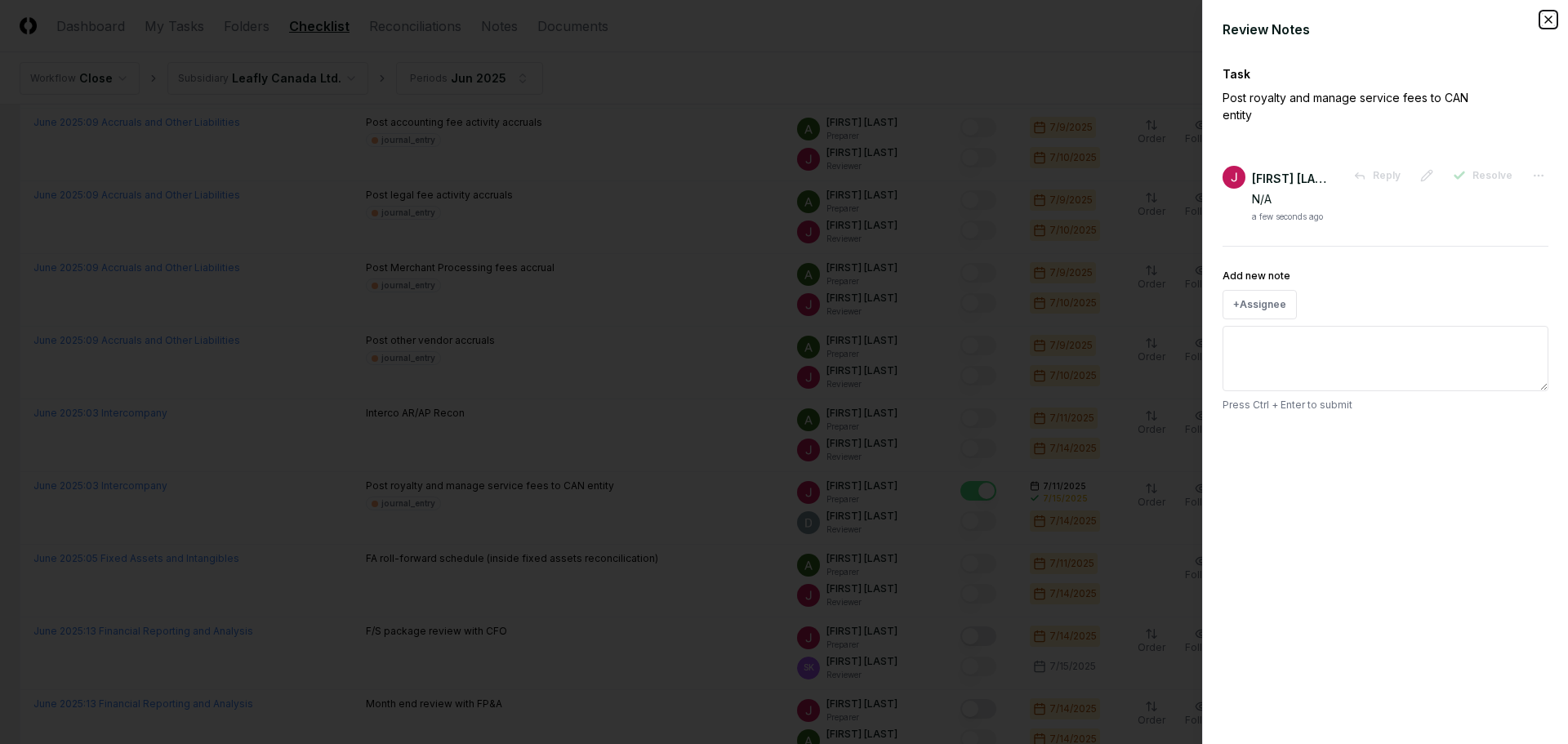 click 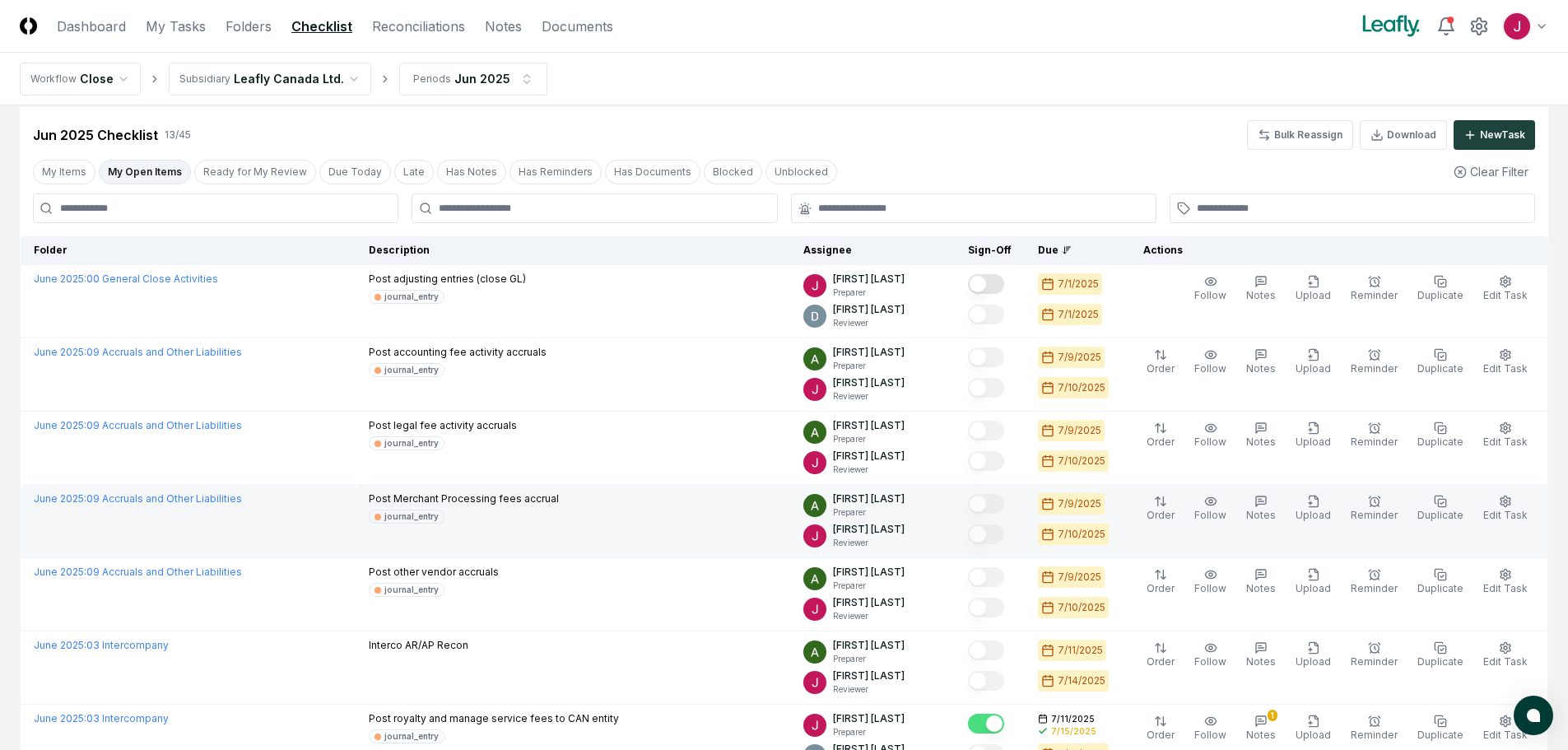 scroll, scrollTop: 0, scrollLeft: 0, axis: both 